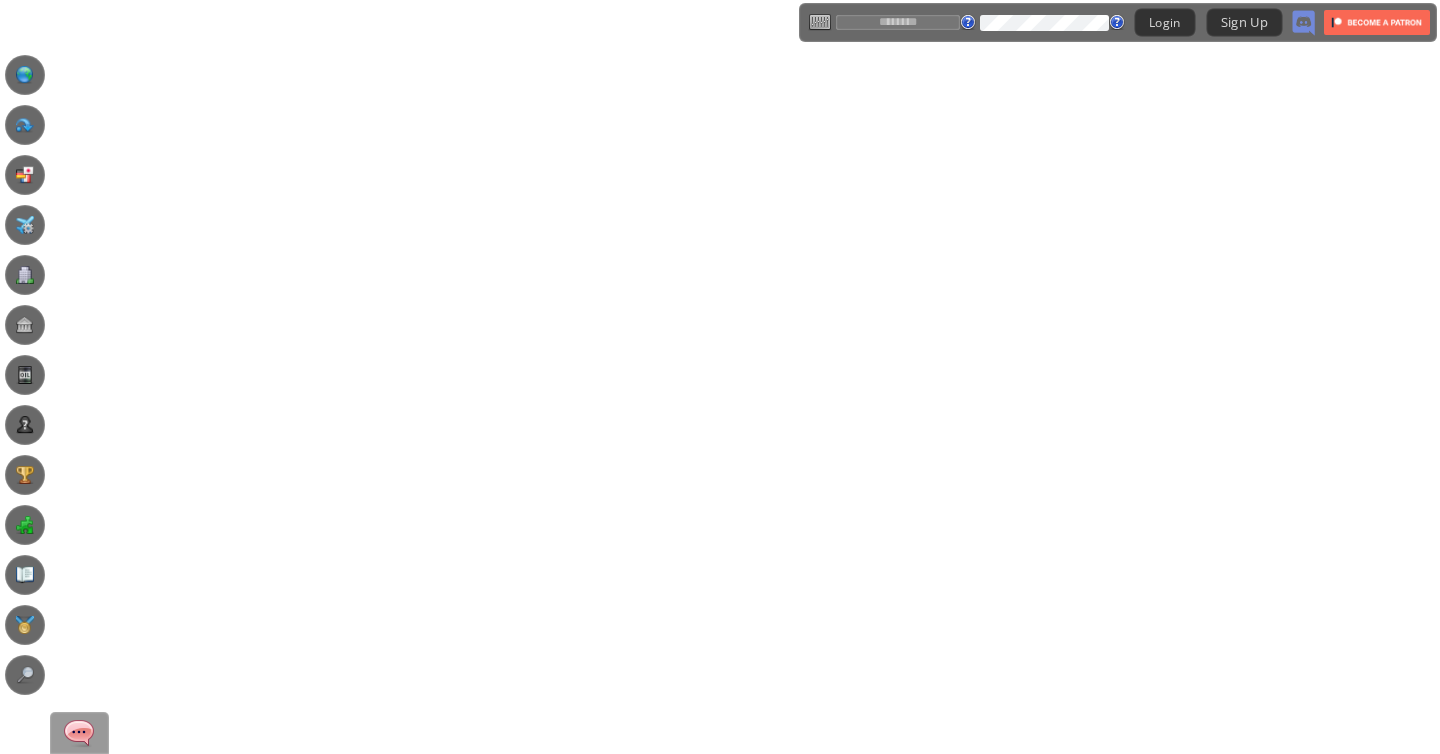 scroll, scrollTop: 0, scrollLeft: 0, axis: both 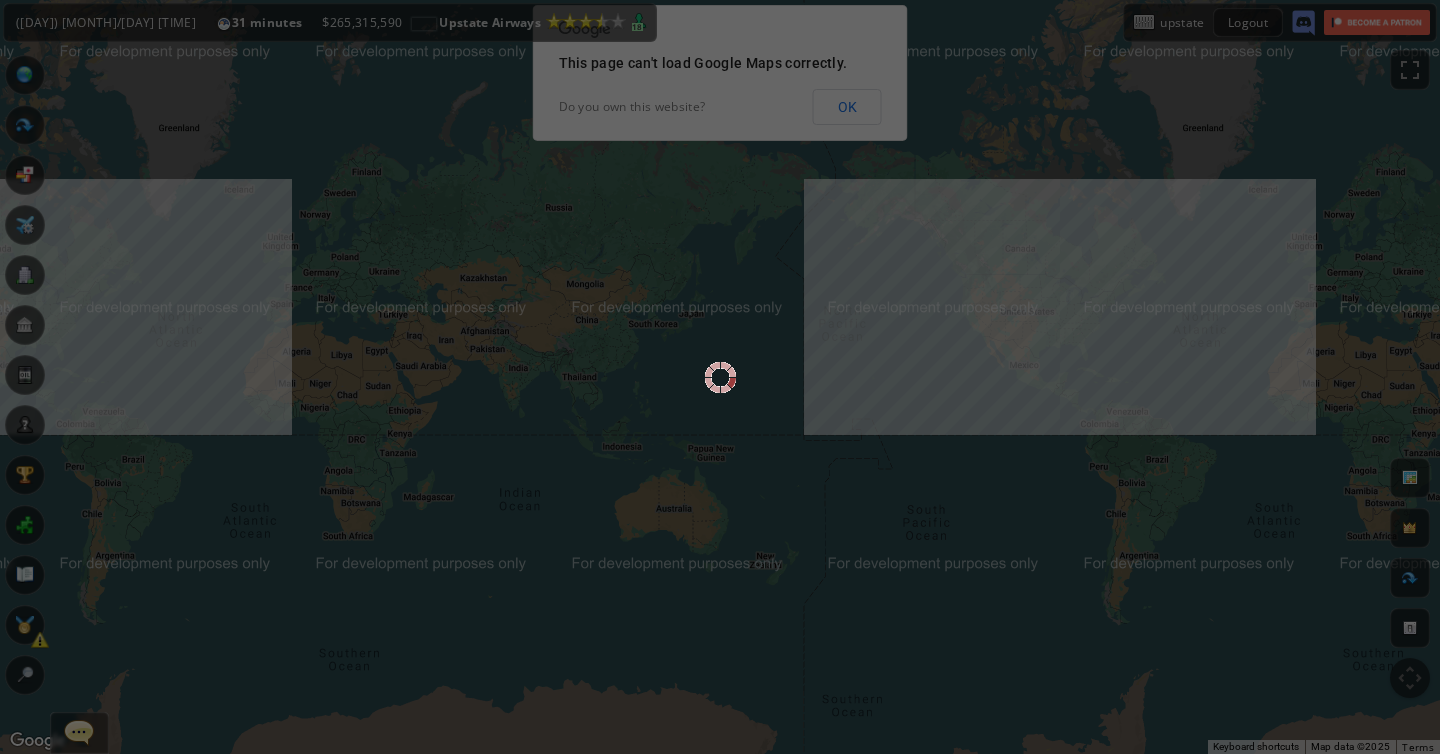 click at bounding box center [720, 377] 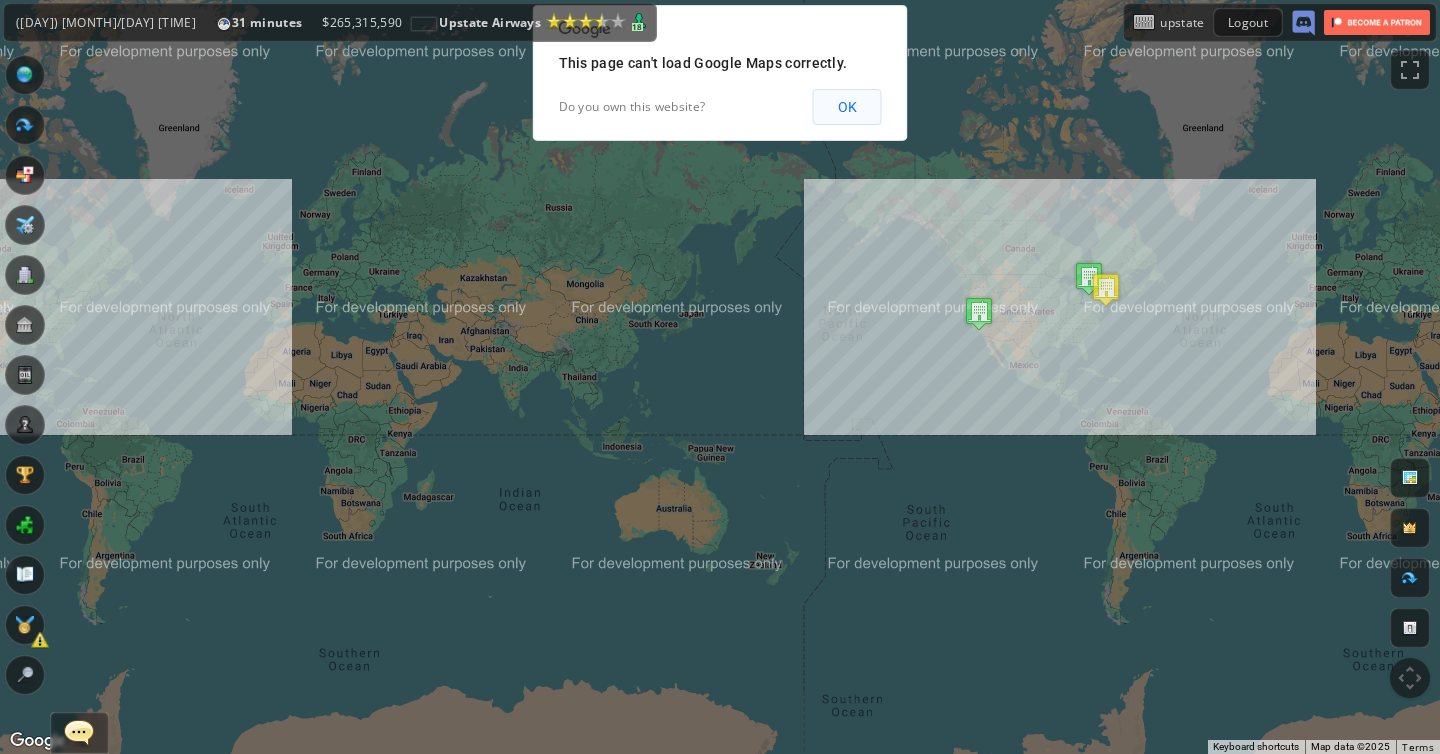 click on "OK" at bounding box center [847, 107] 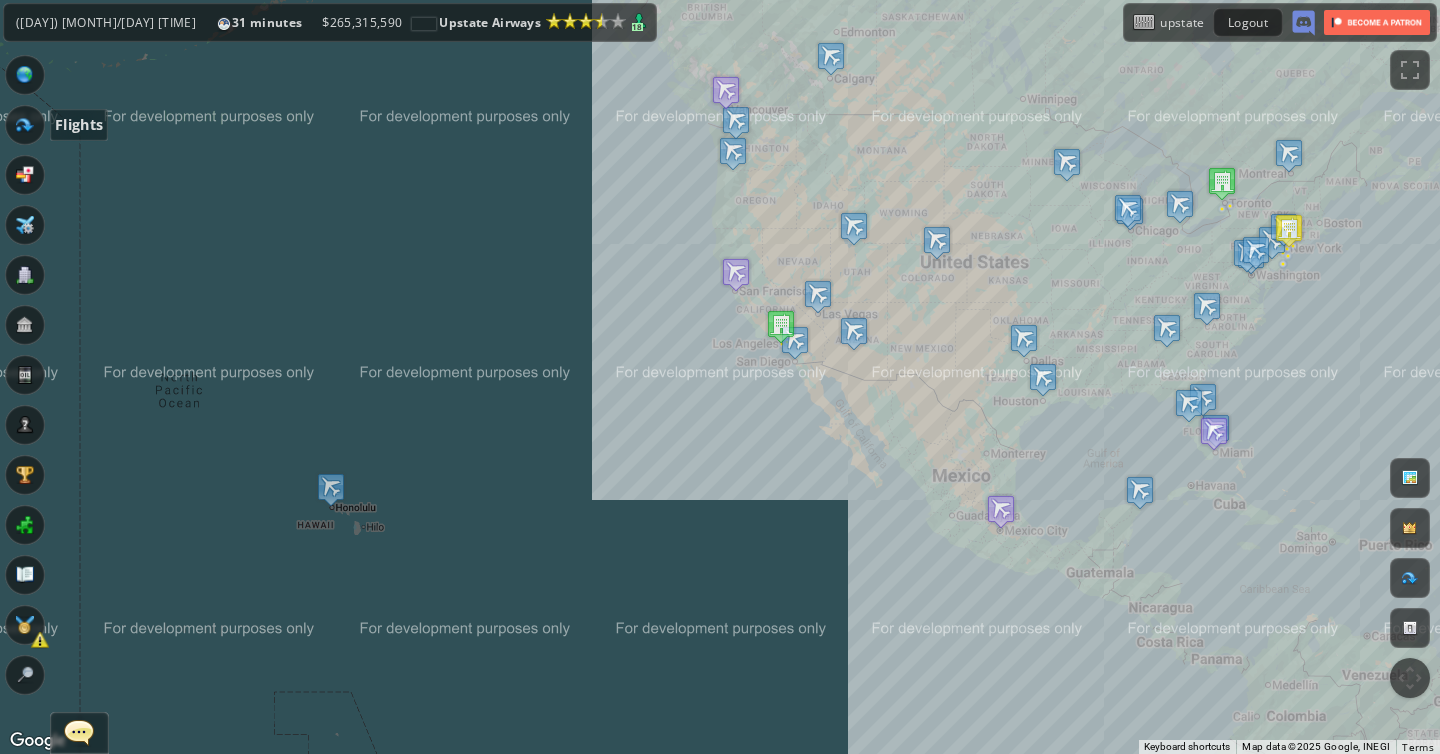 click at bounding box center (25, 125) 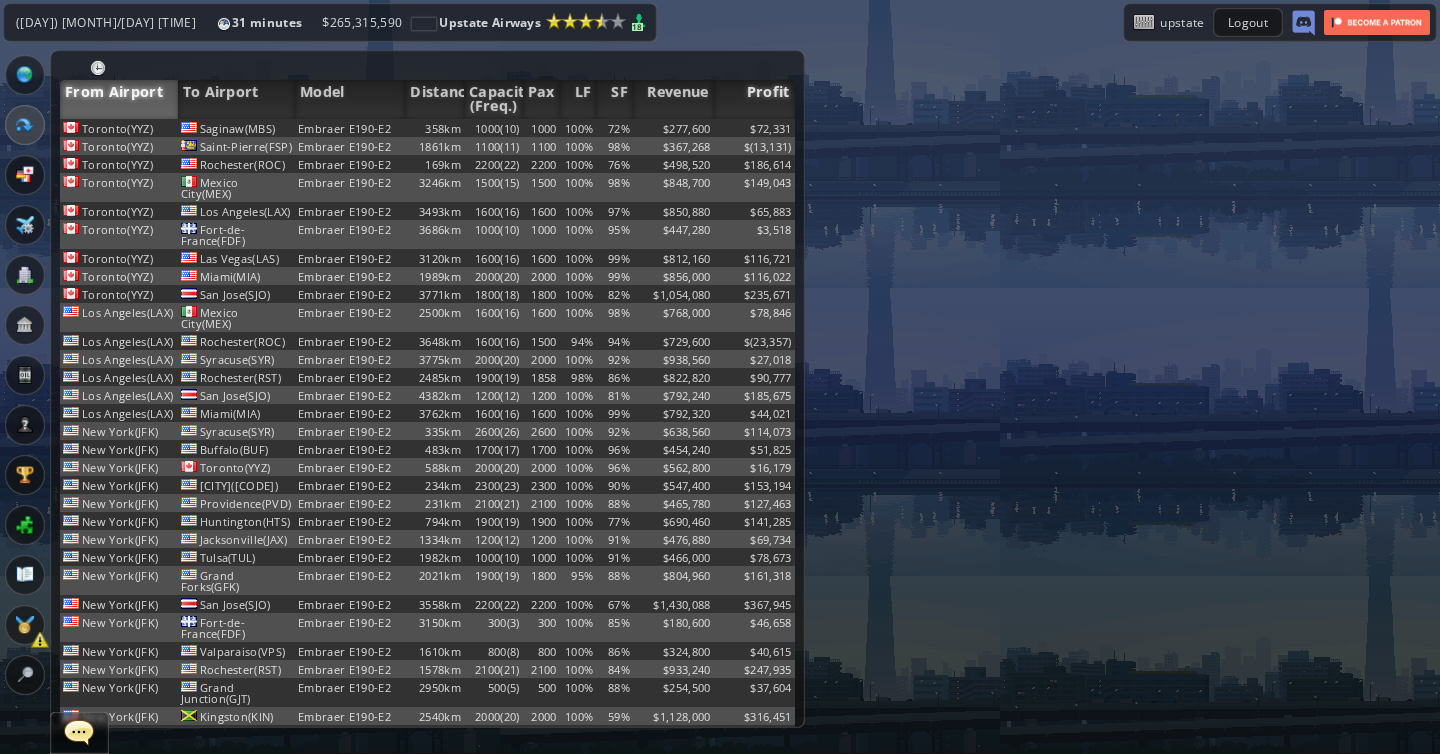 click on "Profit" at bounding box center [754, 99] 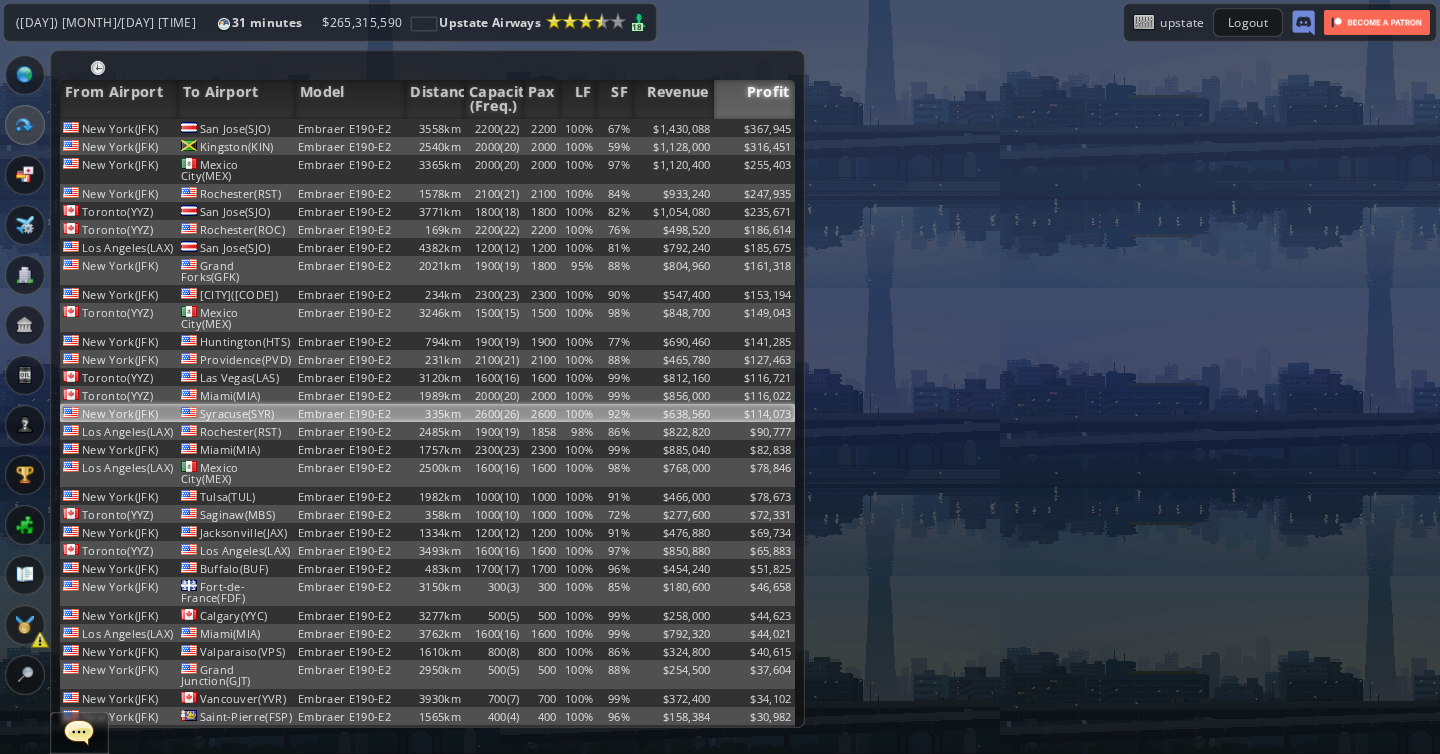 scroll, scrollTop: 72, scrollLeft: 0, axis: vertical 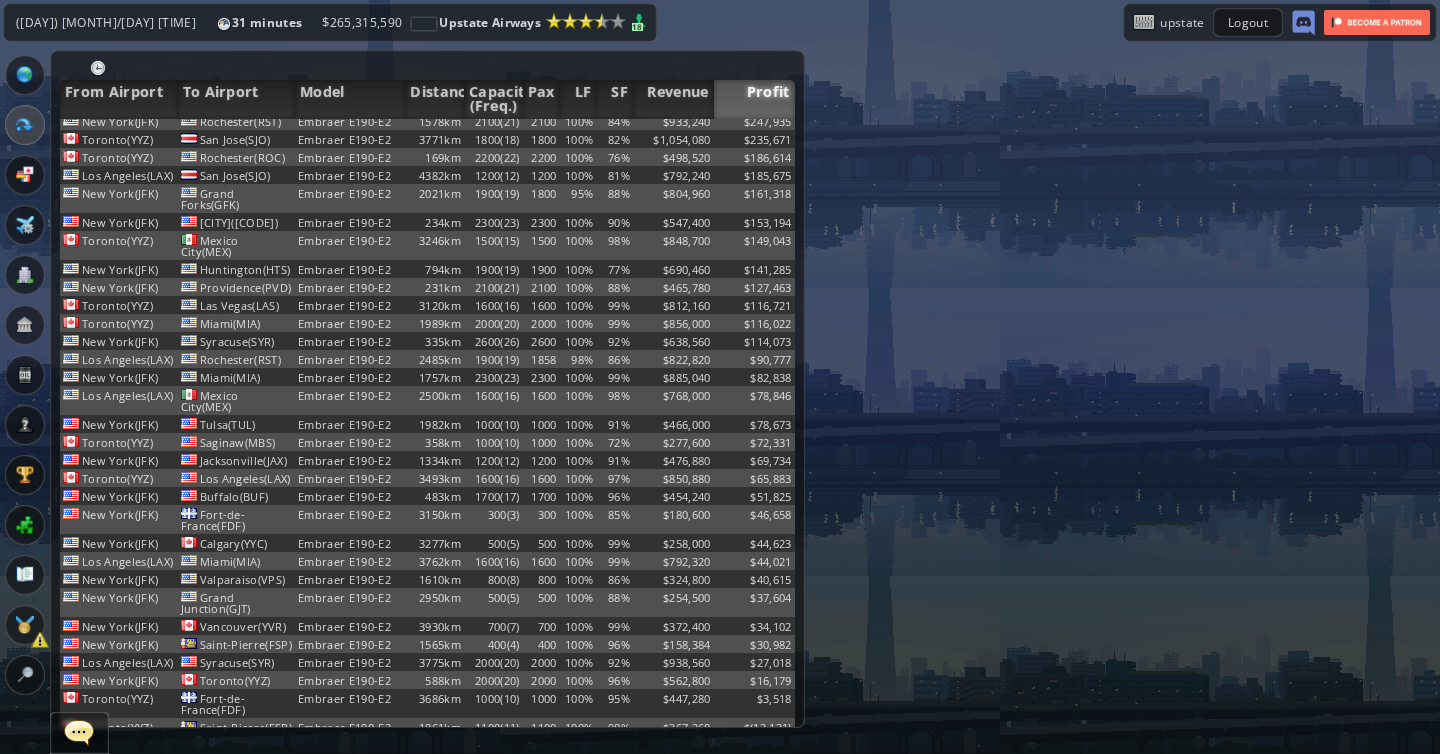 click on "$729,600" at bounding box center (673, 56) 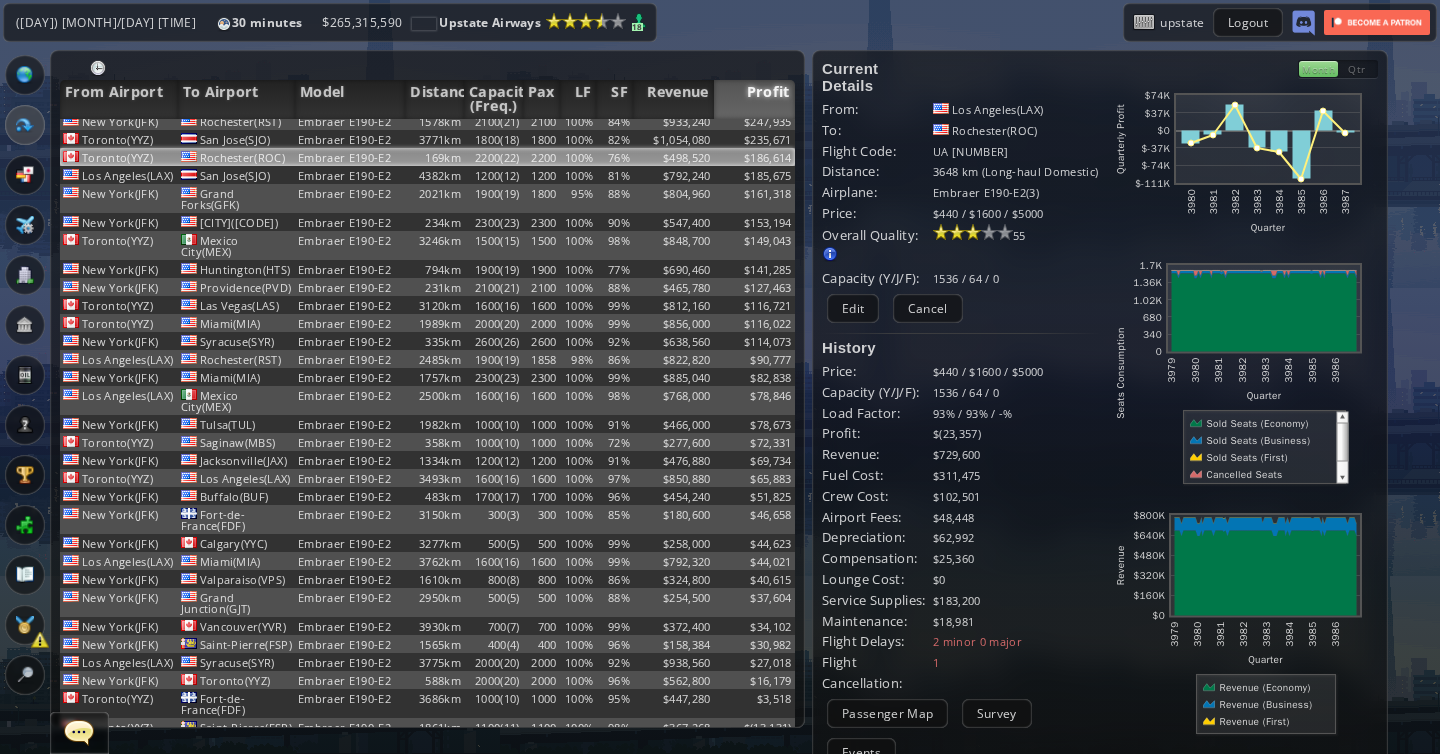 scroll, scrollTop: 0, scrollLeft: 0, axis: both 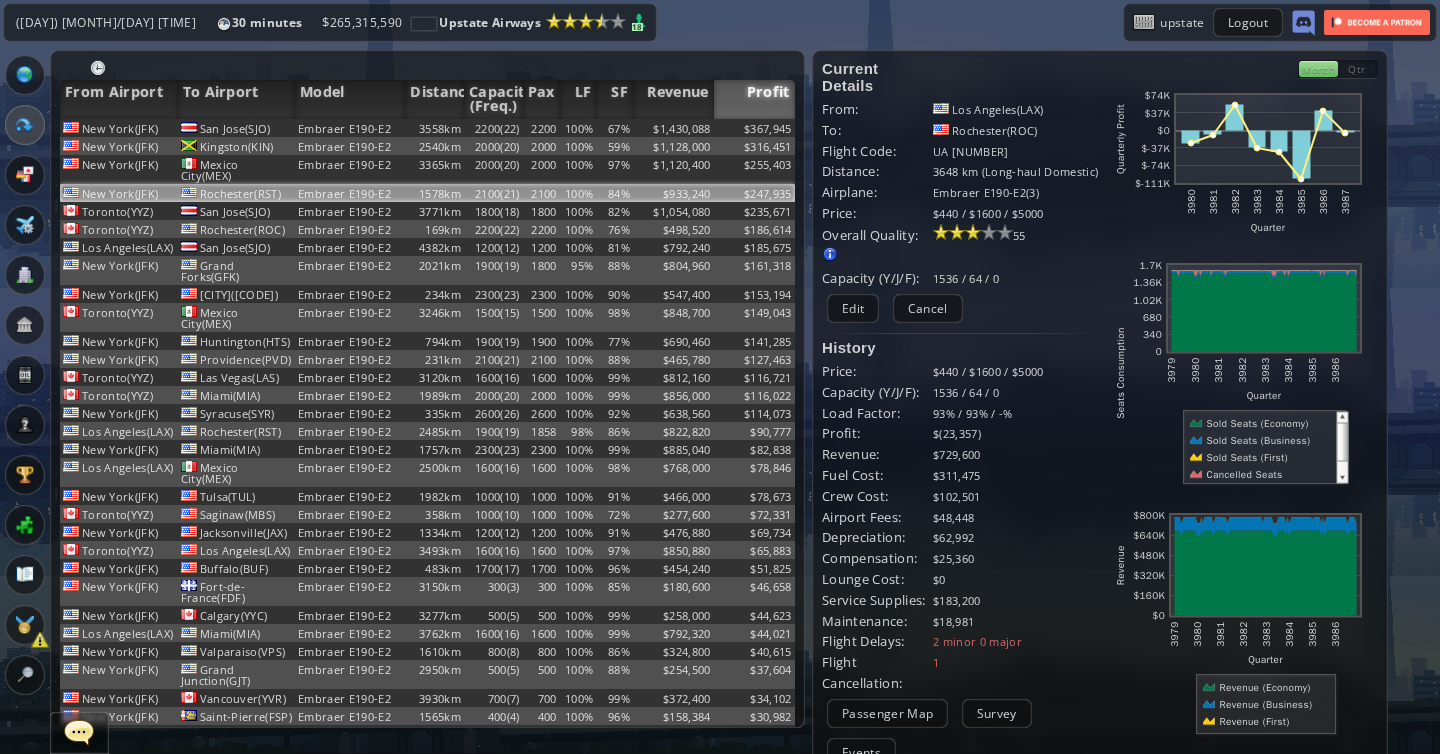 click on "$933,240" at bounding box center (673, 128) 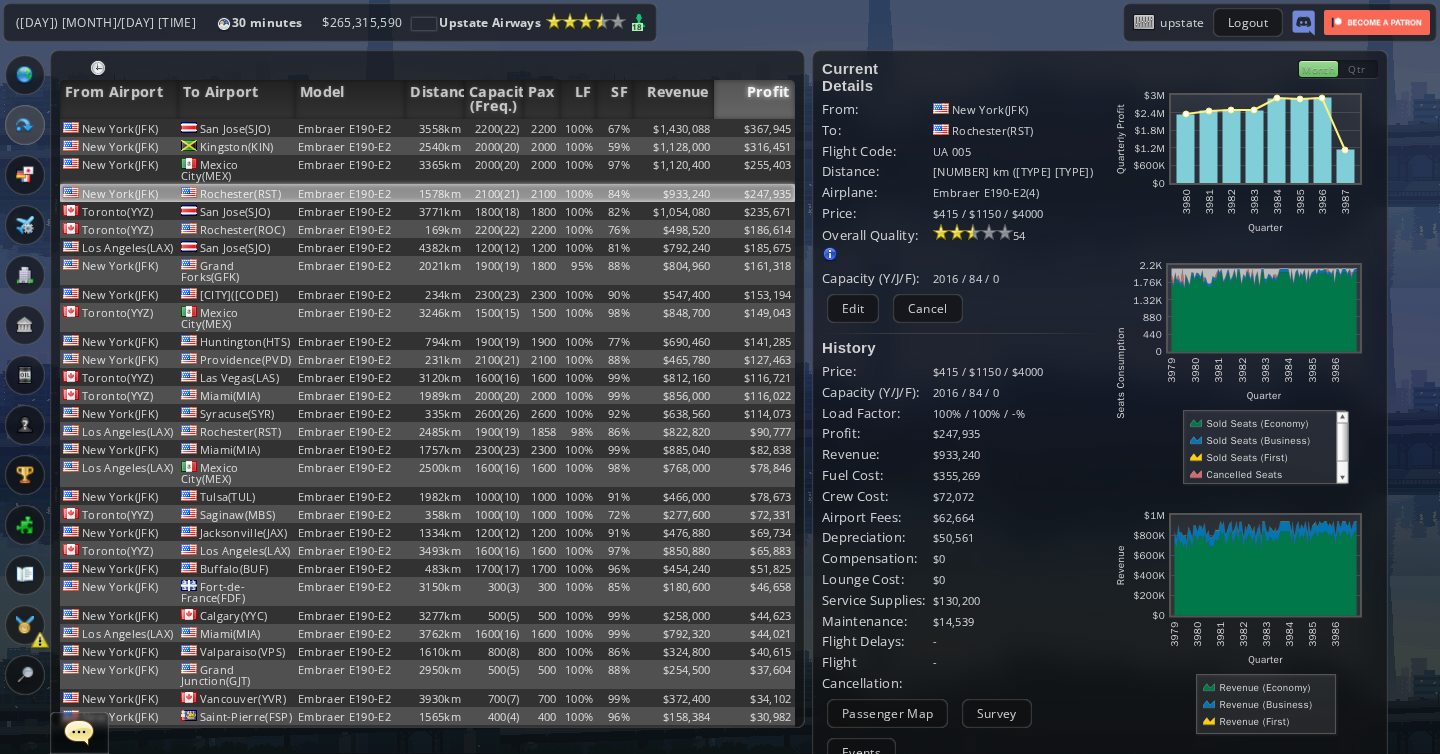 click on "Capacity (Y/J/F):" at bounding box center [877, 109] 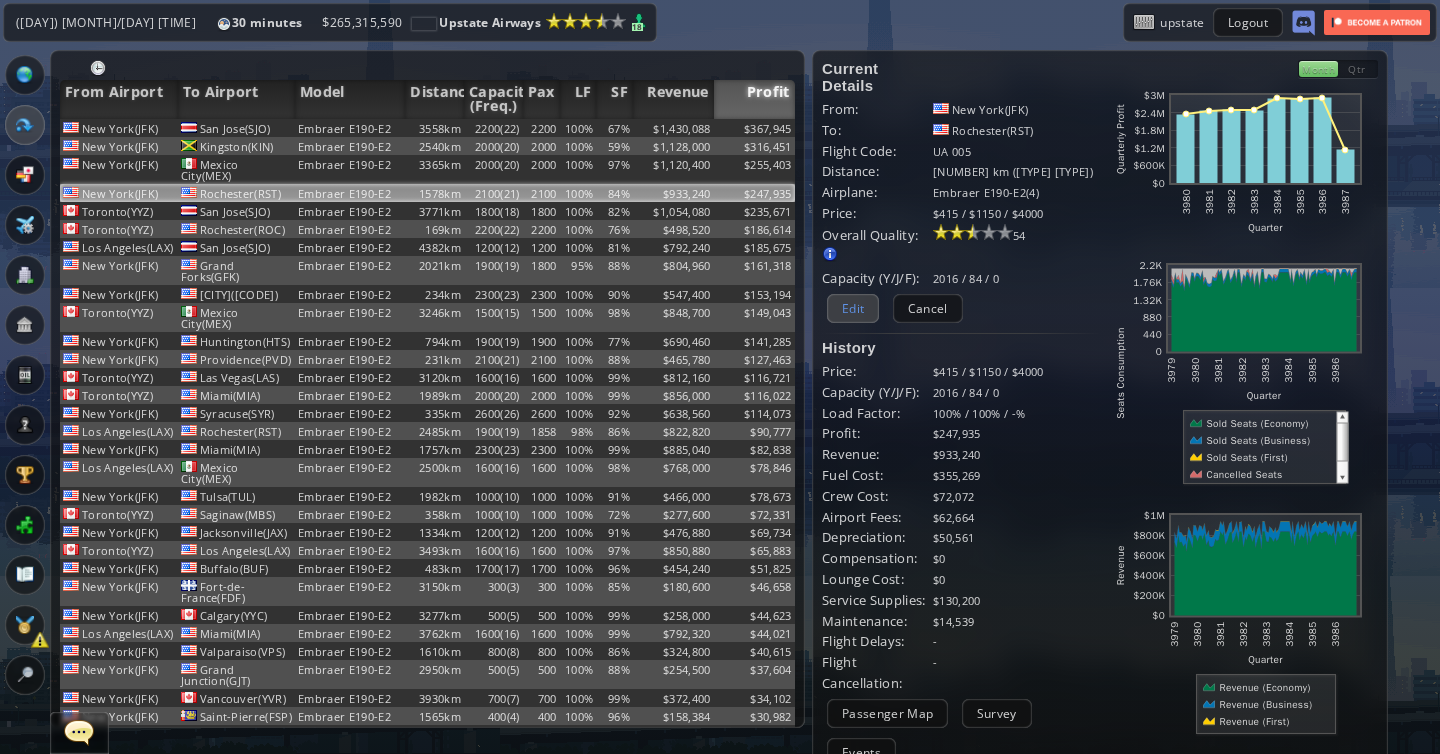 click on "Edit" at bounding box center (853, 308) 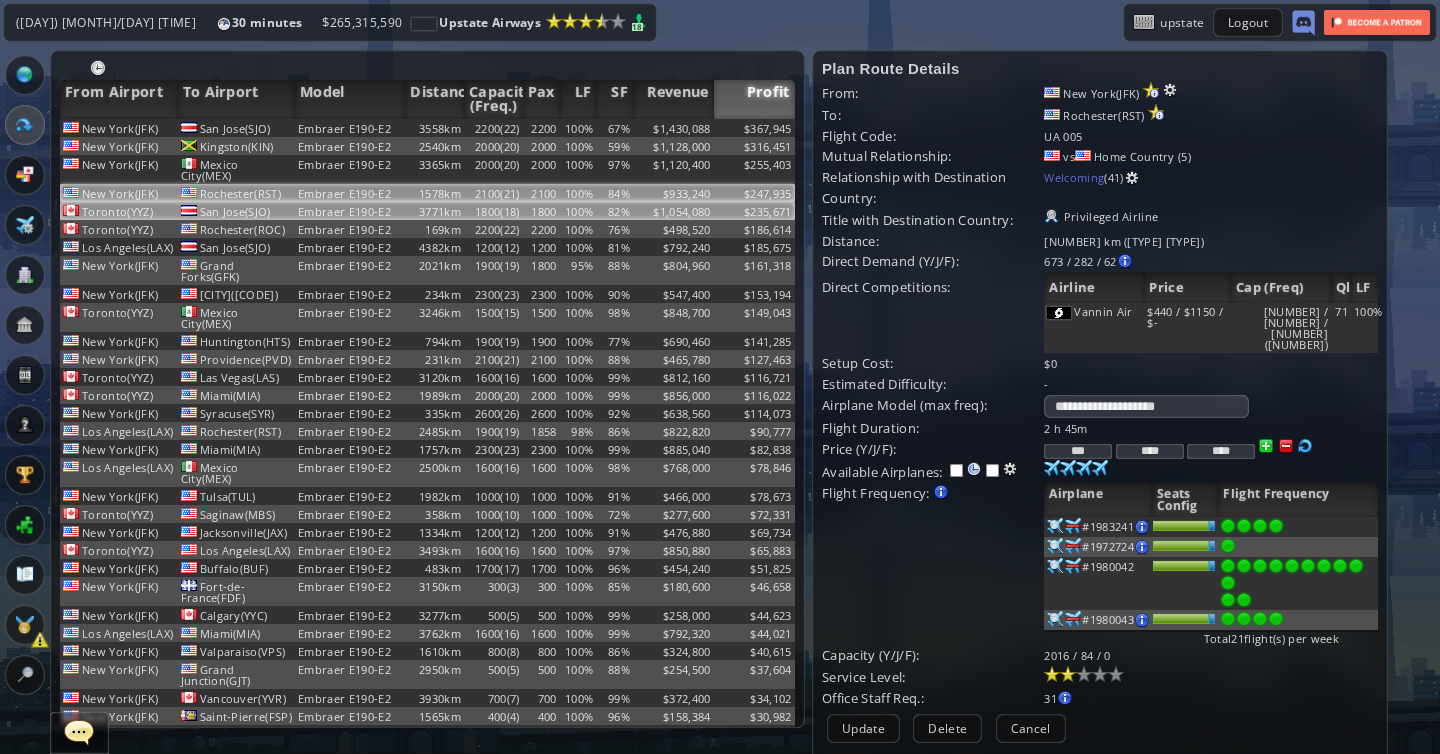 click on "$1,054,080" at bounding box center (673, 128) 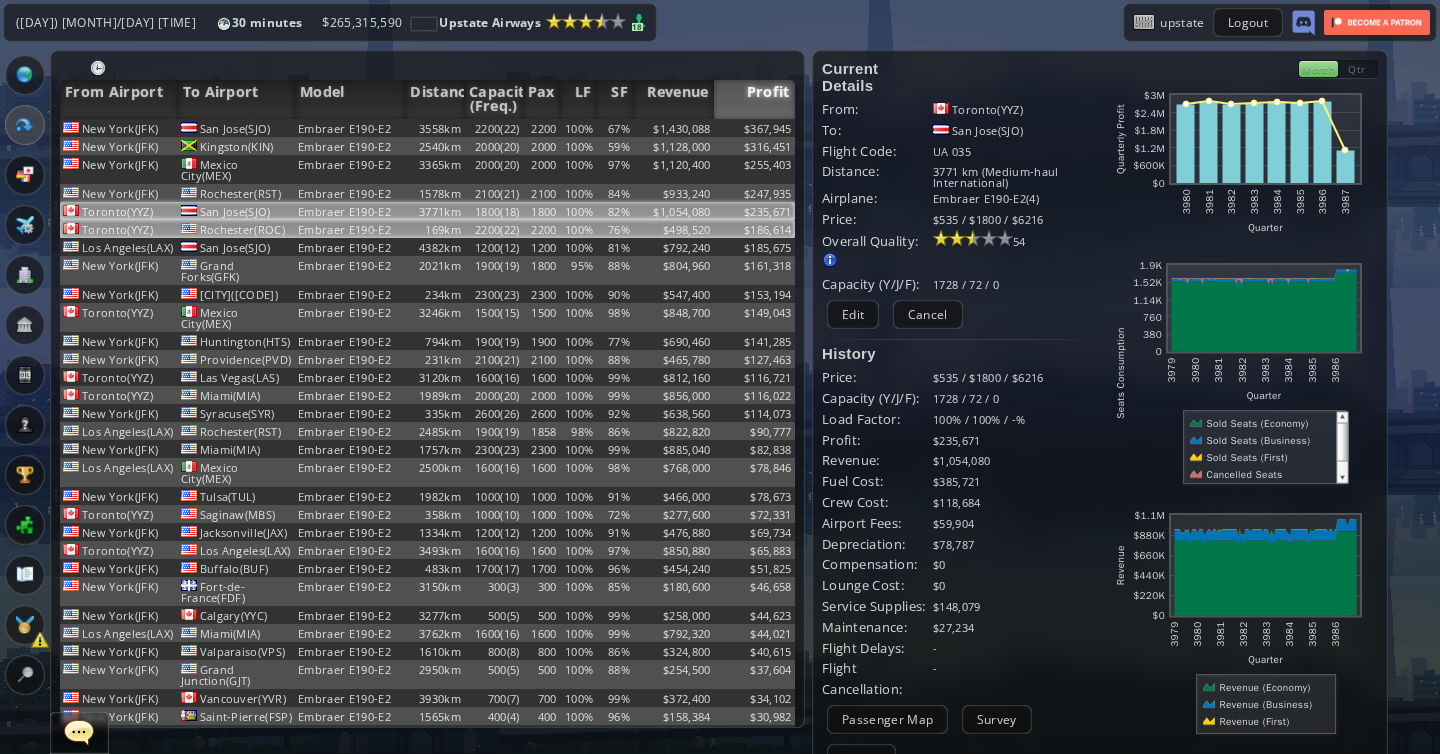 click on "$498,520" at bounding box center [673, 128] 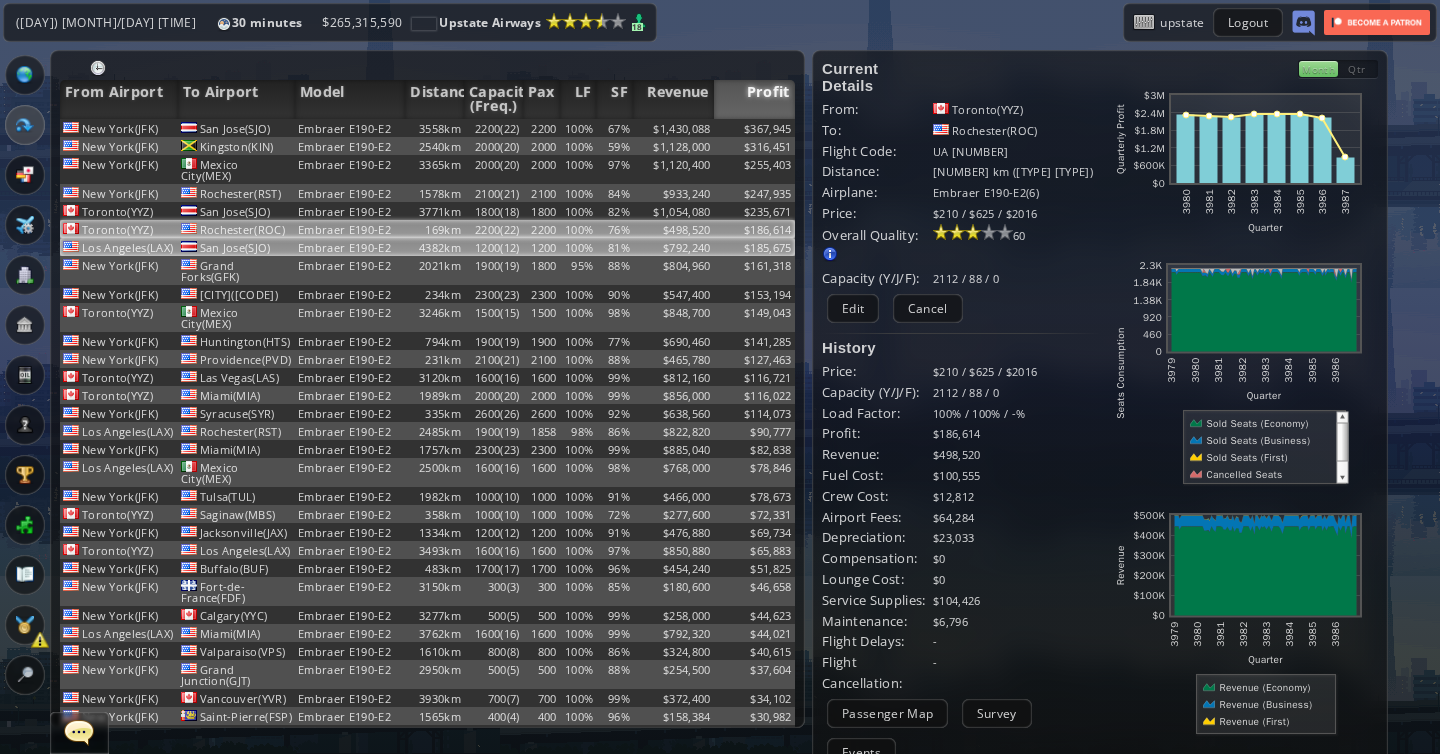click on "$792,240" at bounding box center (673, 128) 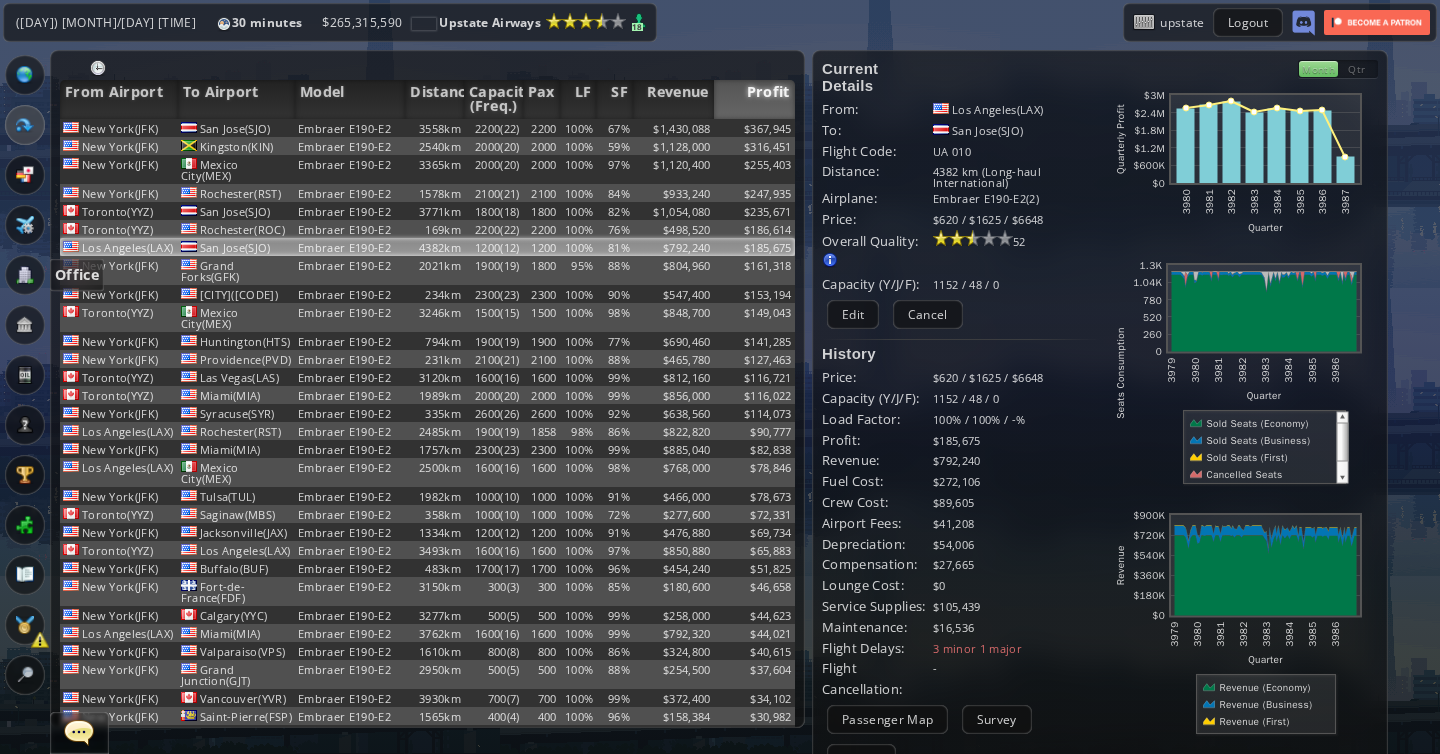 click at bounding box center (25, 275) 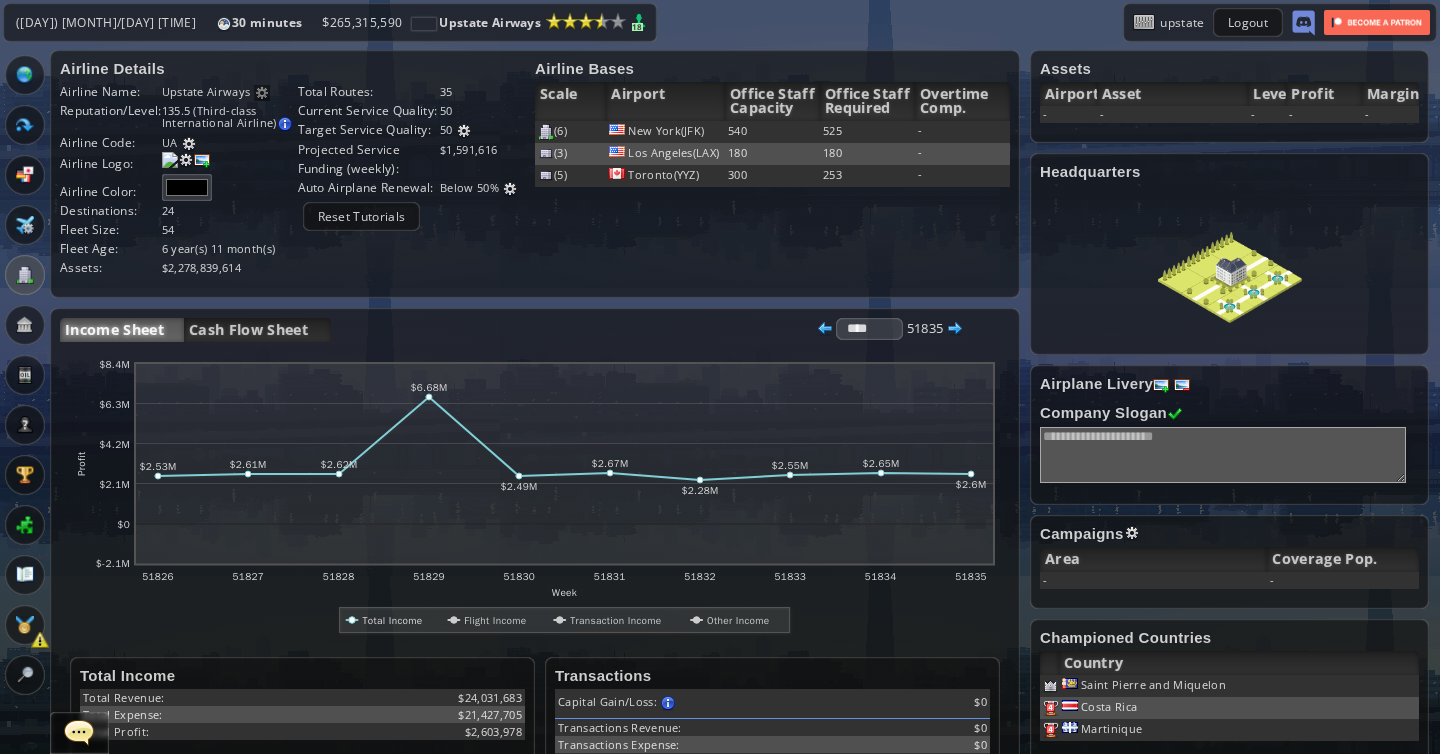 click on "Airplane" at bounding box center [25, 225] 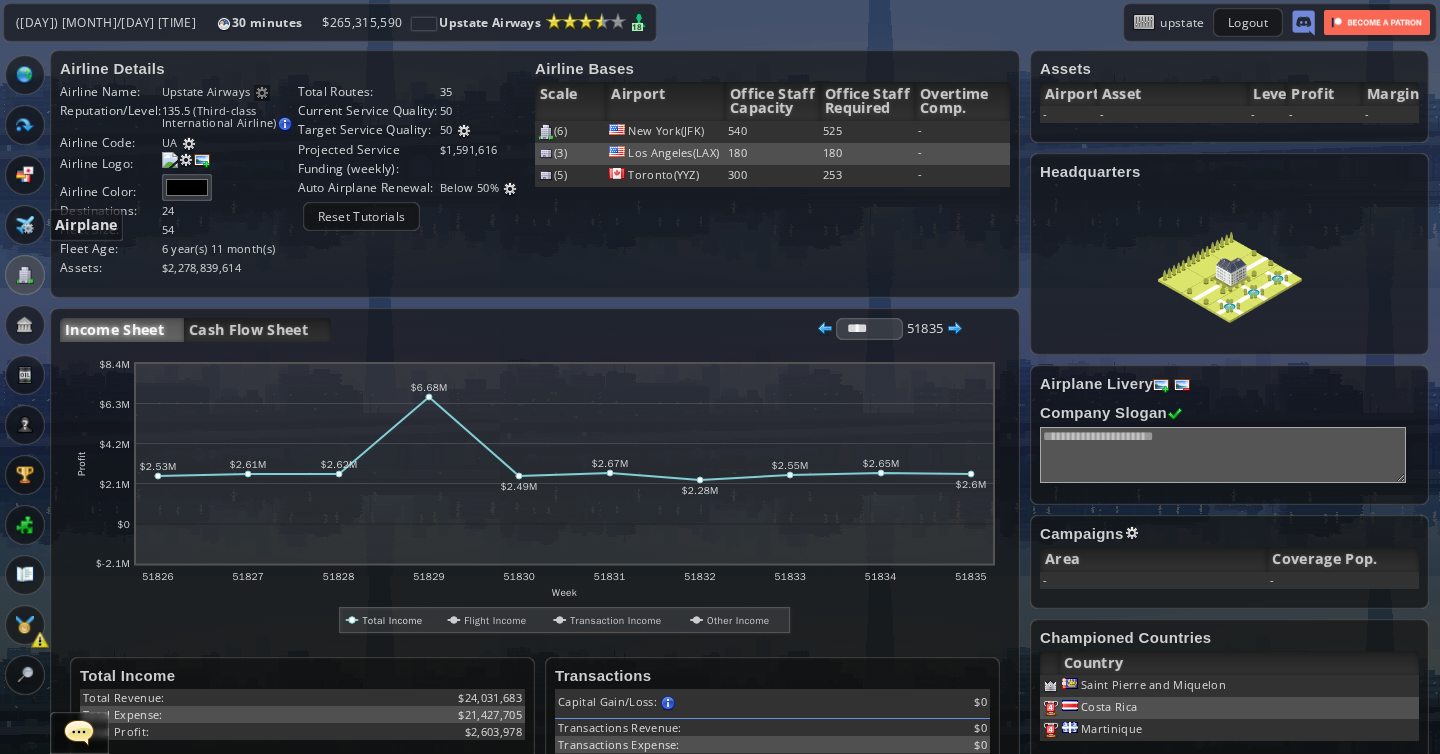click at bounding box center (25, 225) 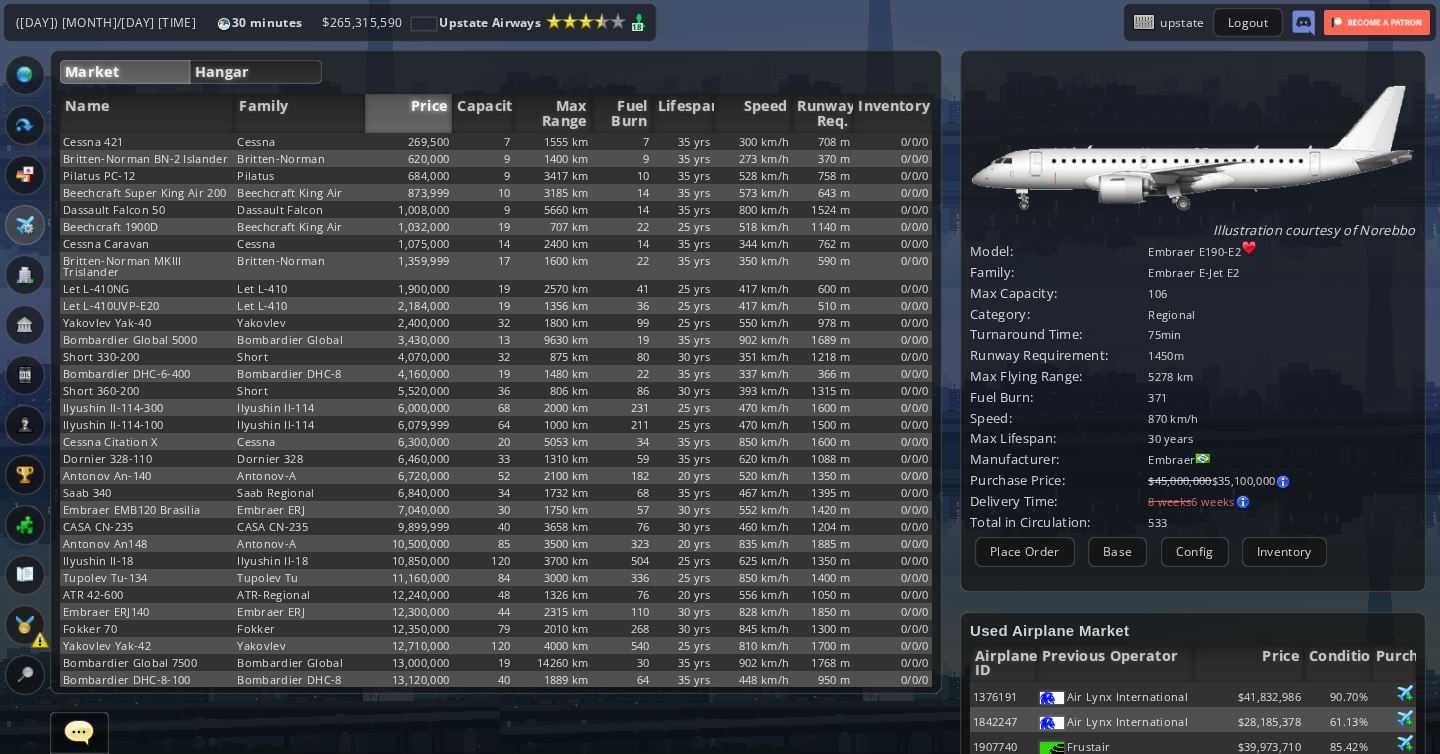 click on "Hangar" at bounding box center (256, 72) 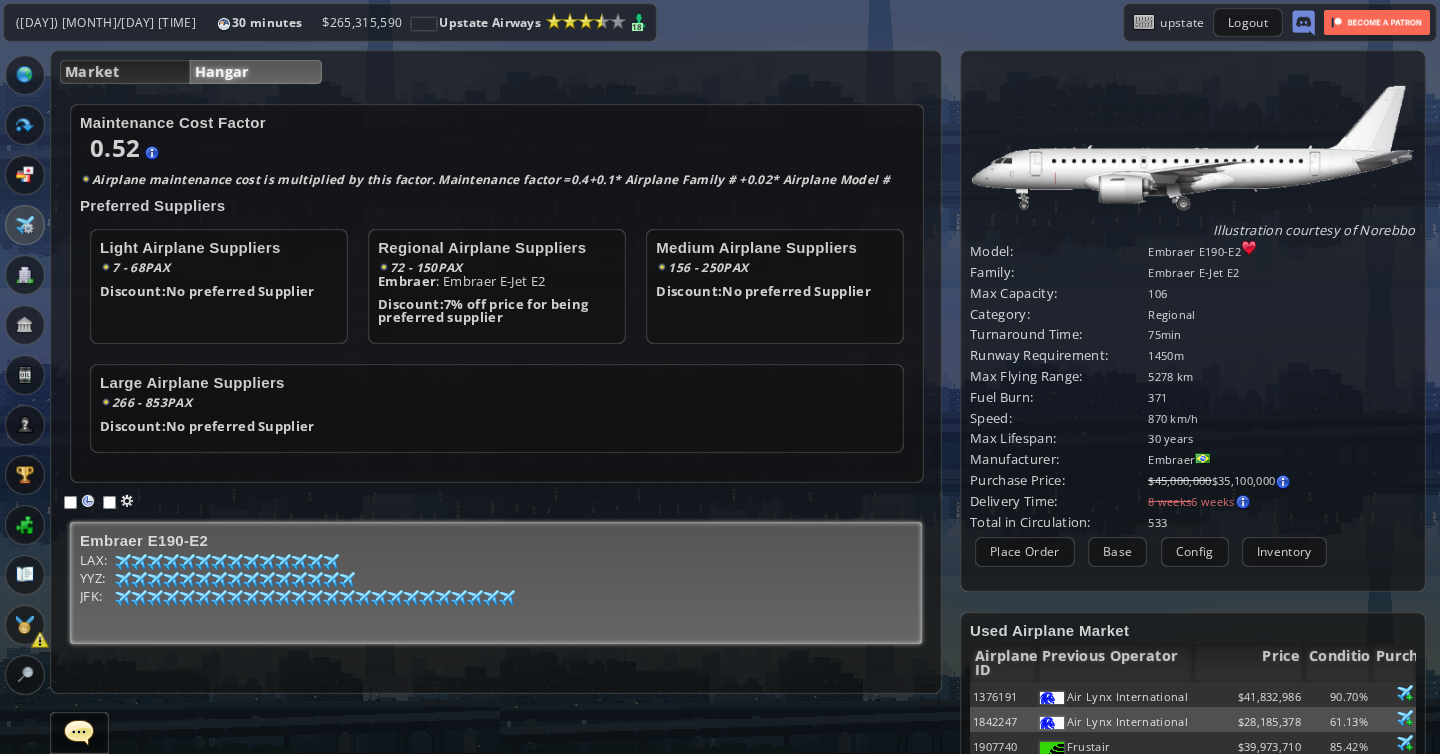 click on "LAX: 98 54 100 54 95 57 95 58 90 58 93 59 93 61 95 65 95 66 95 69 90 69 90 83 95 99 27 99" at bounding box center (496, 563) 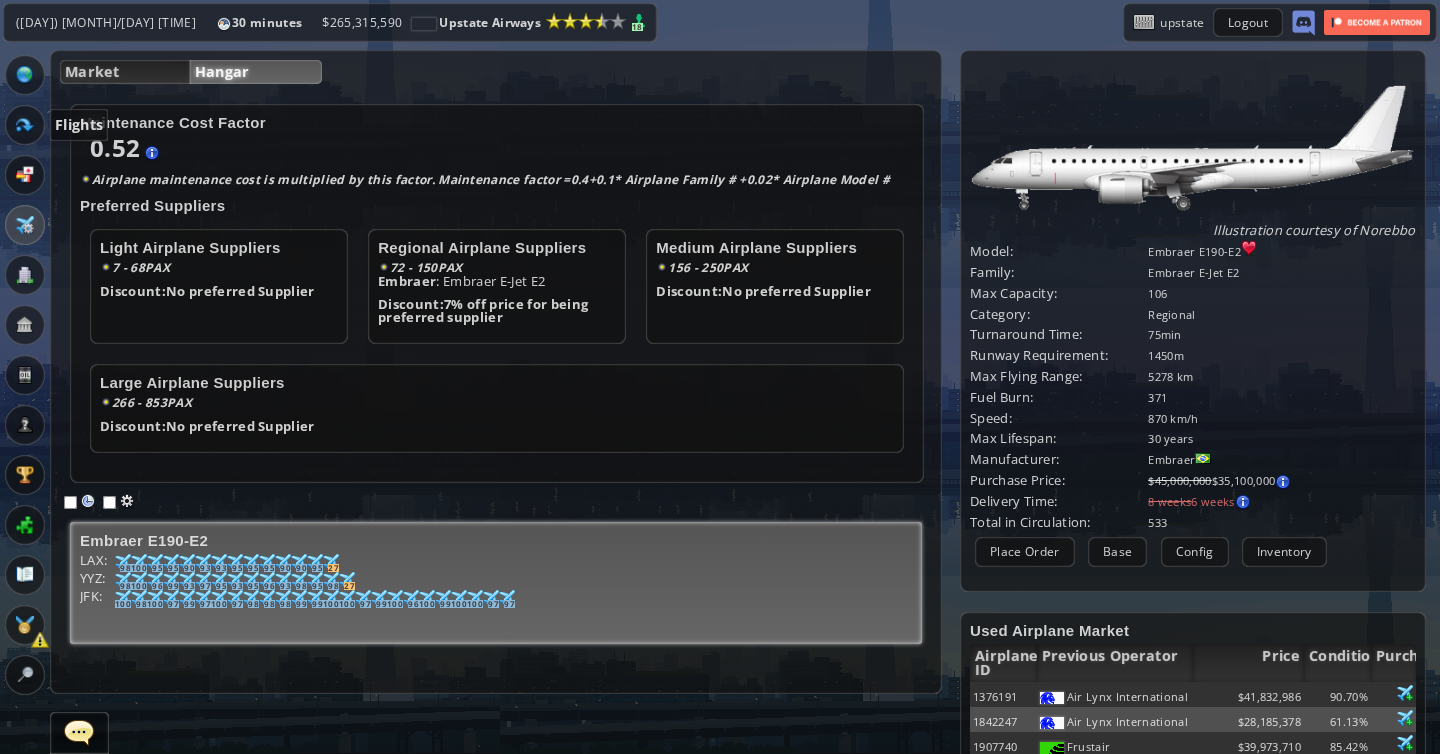 click at bounding box center (25, 125) 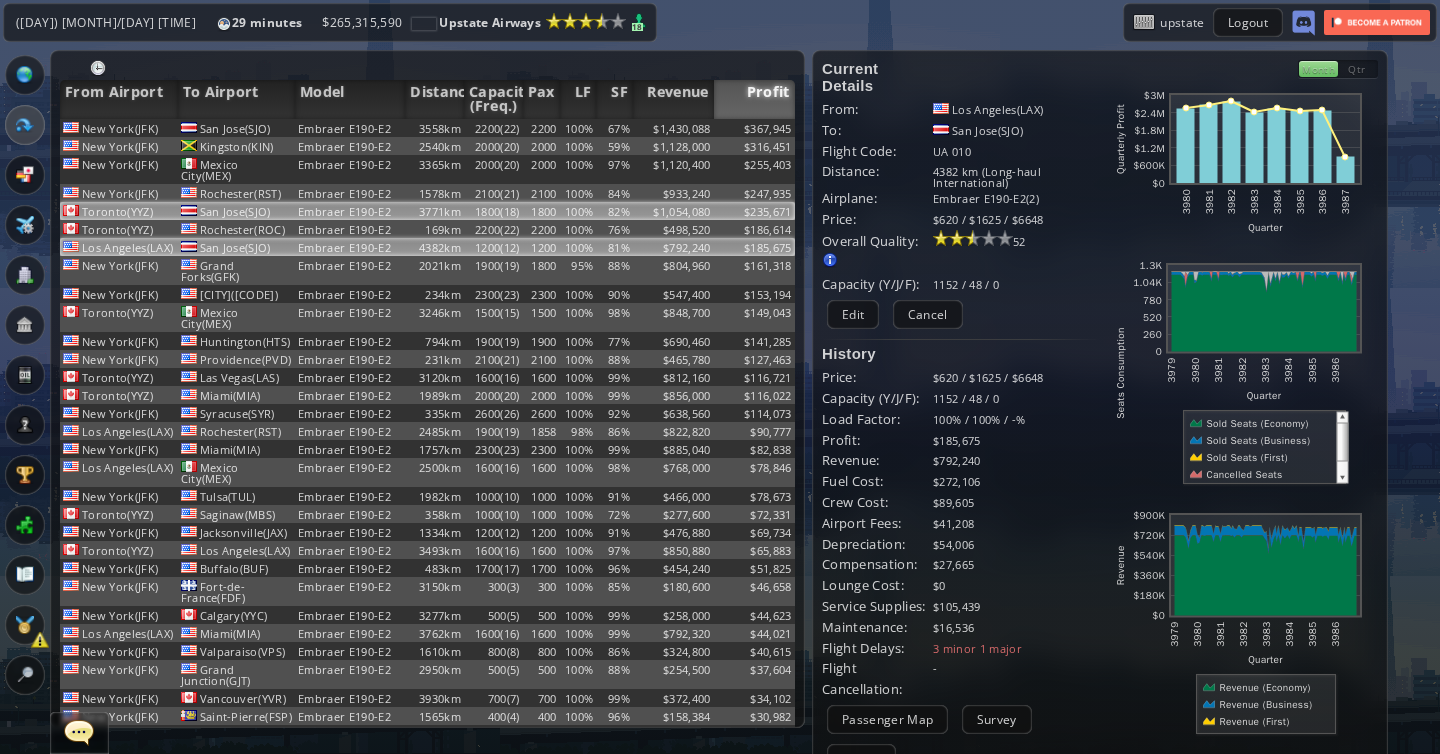 click on "San Jose(SJO)" at bounding box center [237, 128] 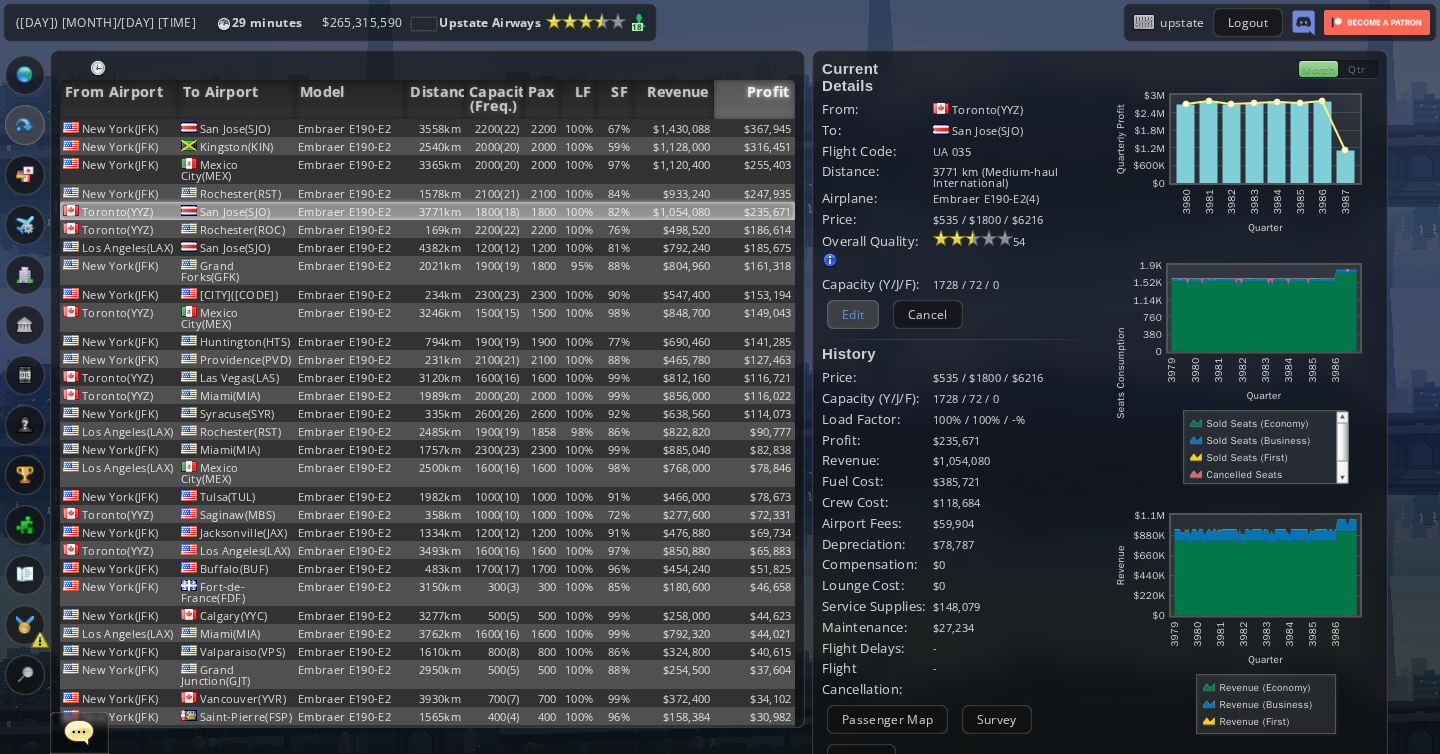 click on "Edit" at bounding box center [853, 314] 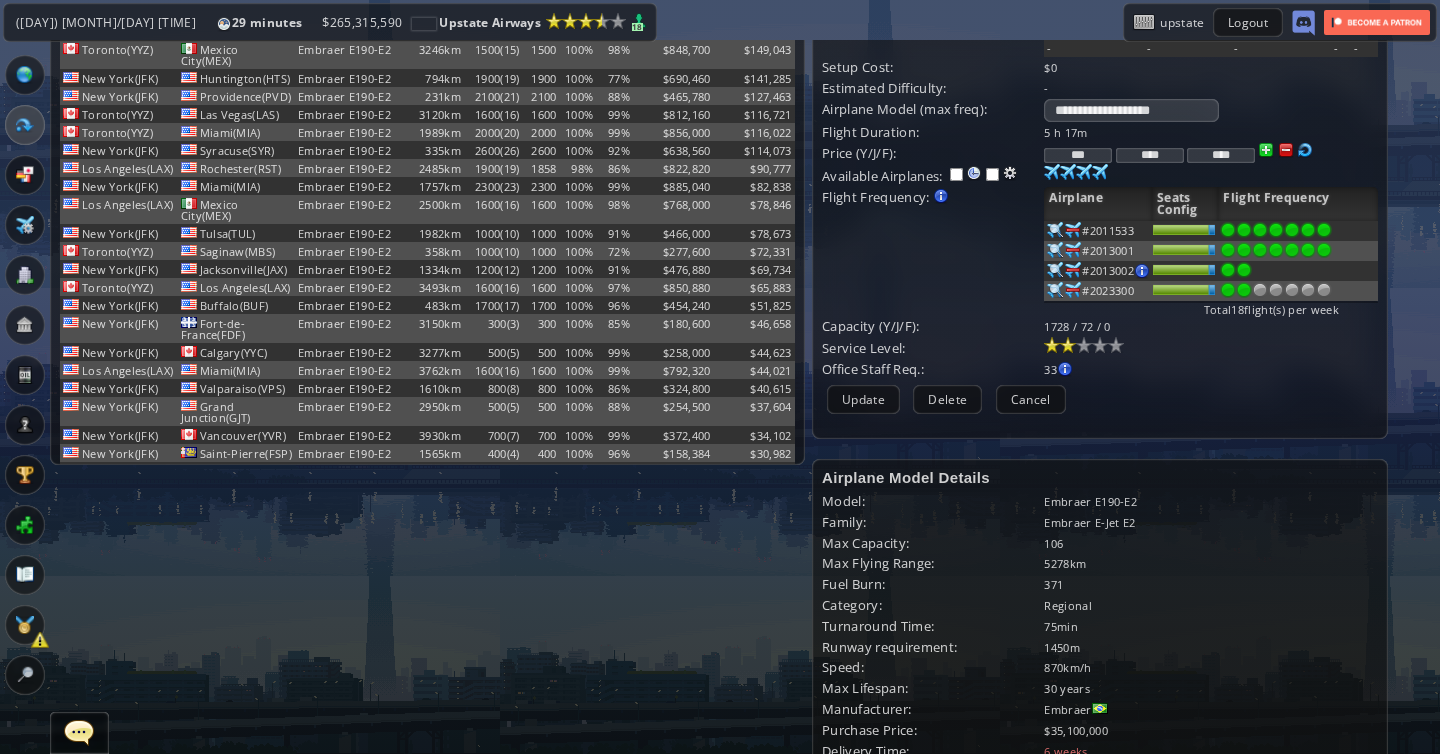 scroll, scrollTop: 266, scrollLeft: 0, axis: vertical 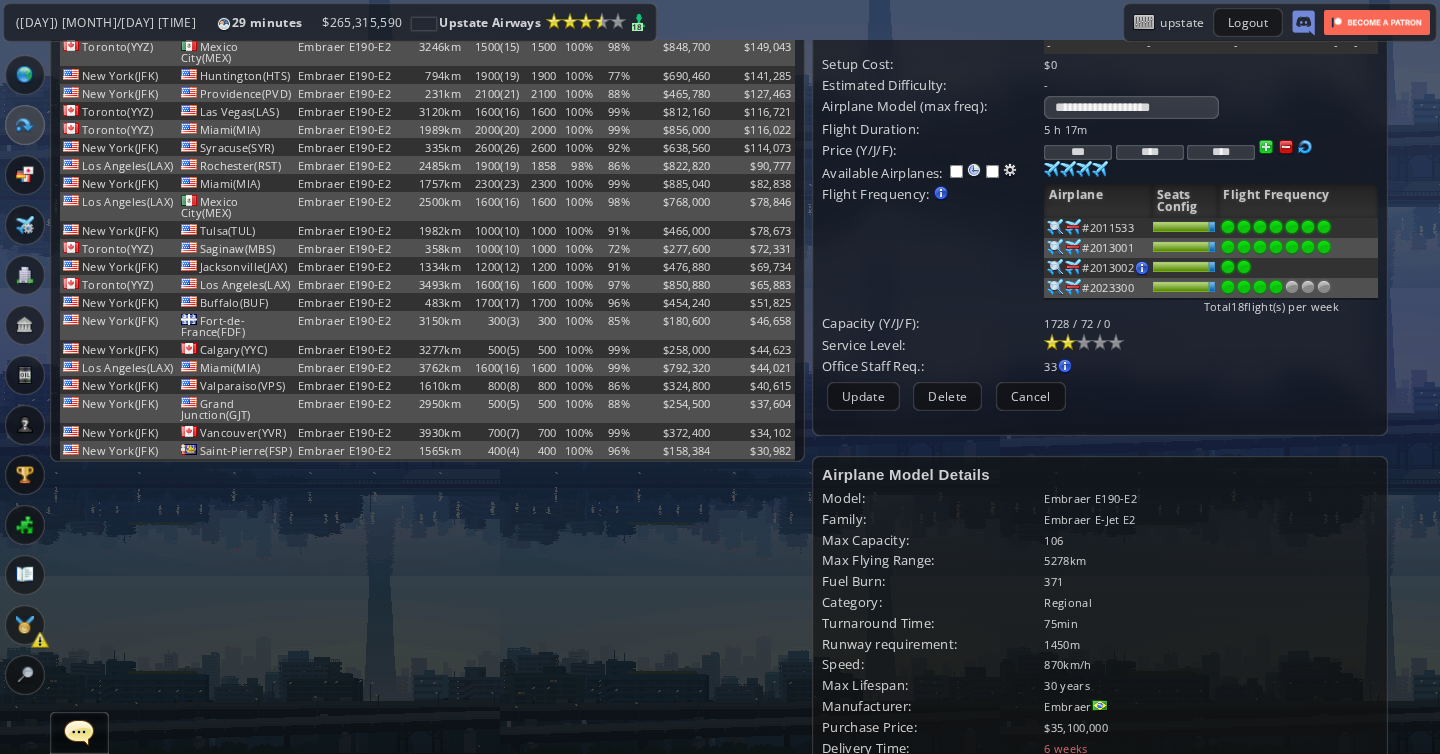 click at bounding box center (1276, 227) 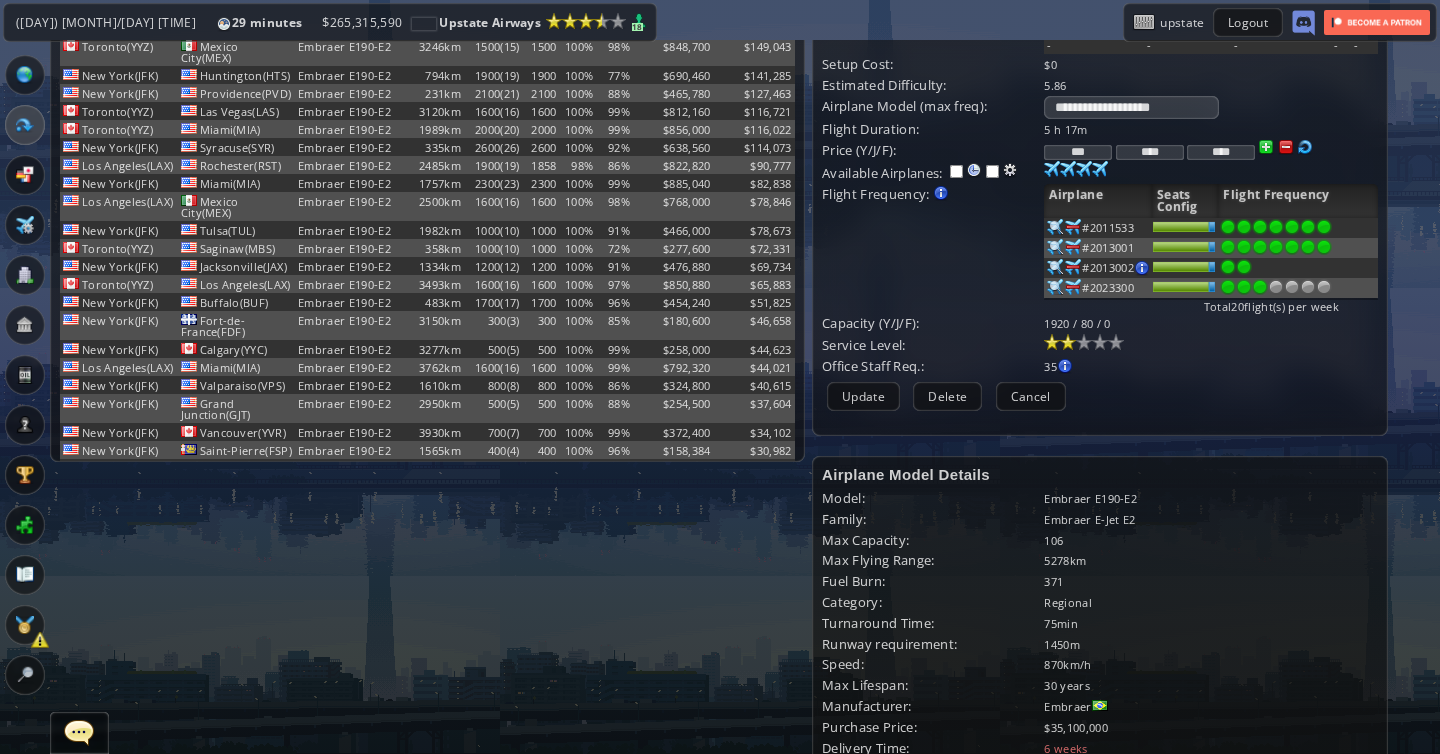 click at bounding box center (1260, 227) 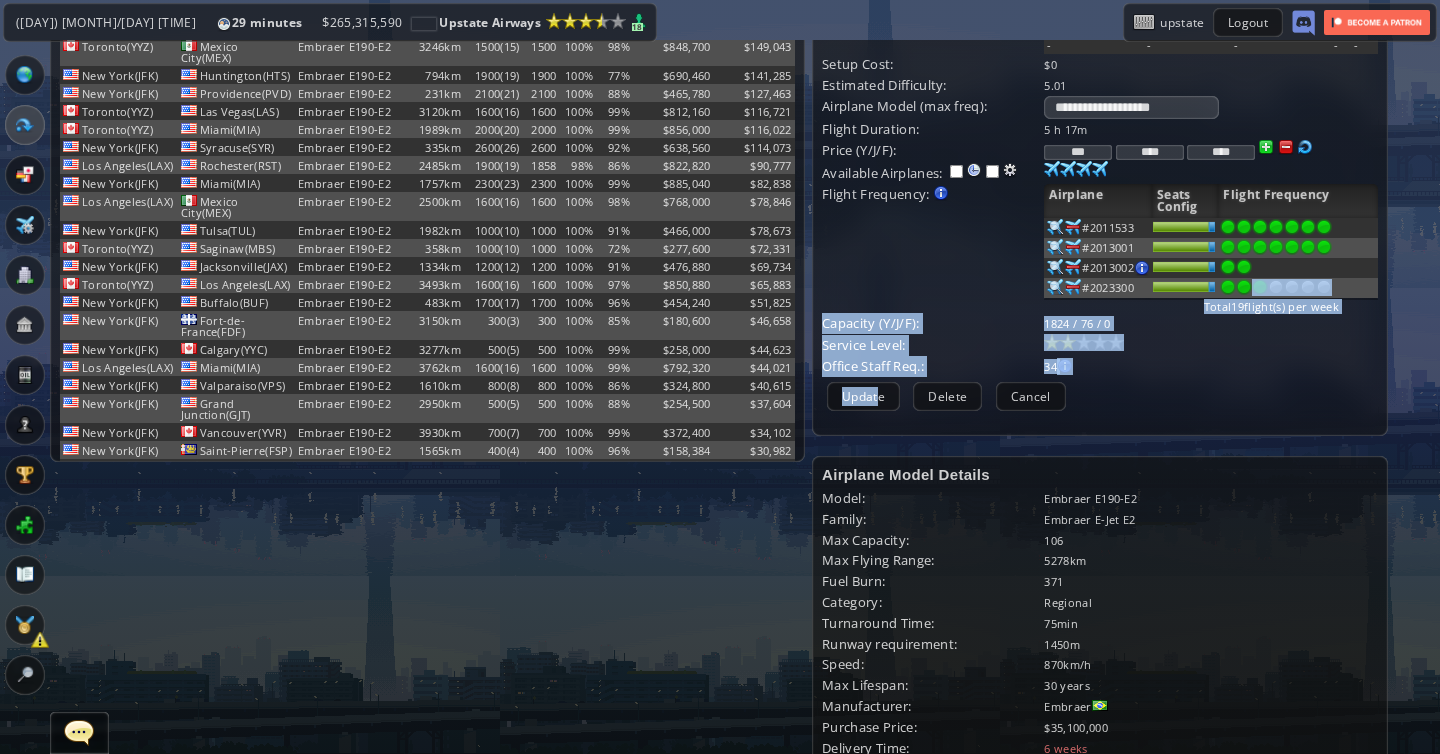 drag, startPoint x: 877, startPoint y: 394, endPoint x: 1266, endPoint y: 291, distance: 402.40527 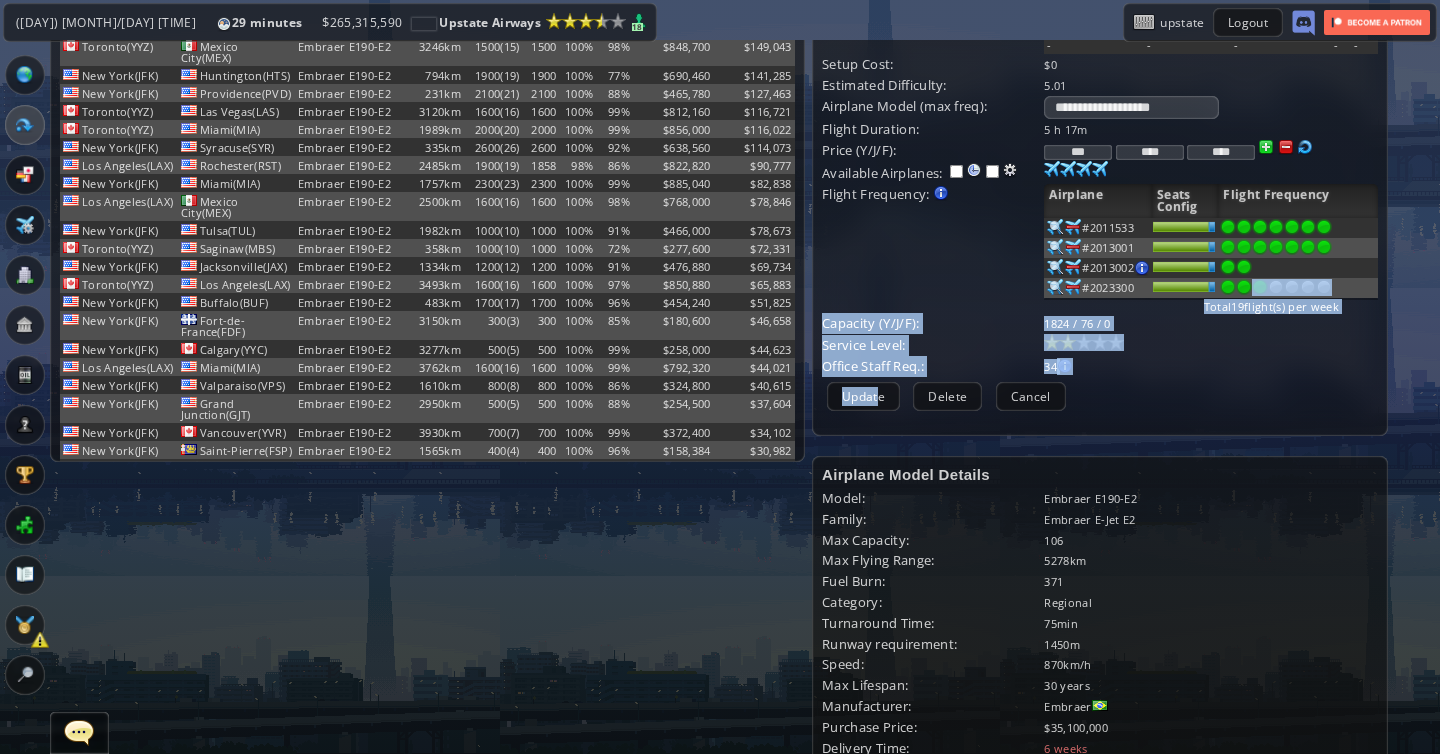 click on "**********" at bounding box center [1100, 105] 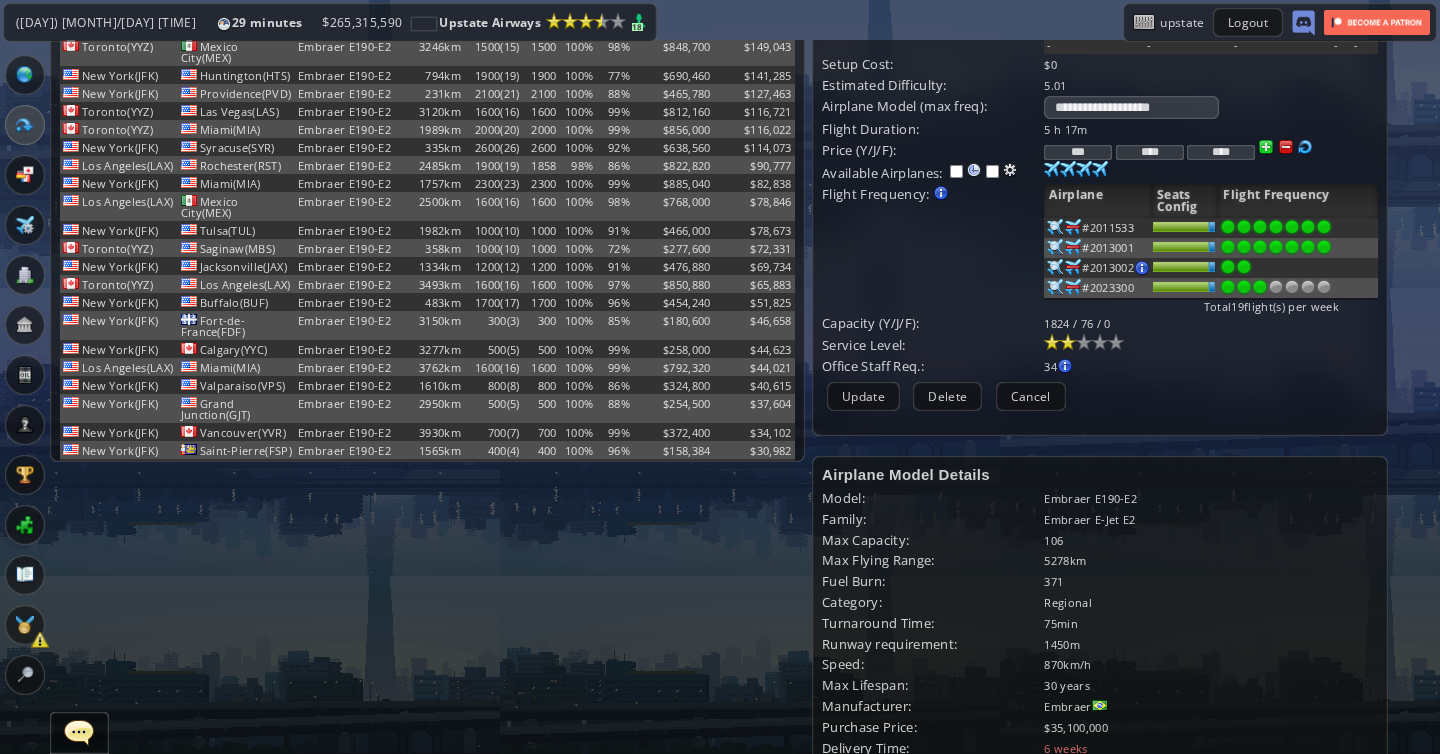 click on "**********" at bounding box center [1100, 105] 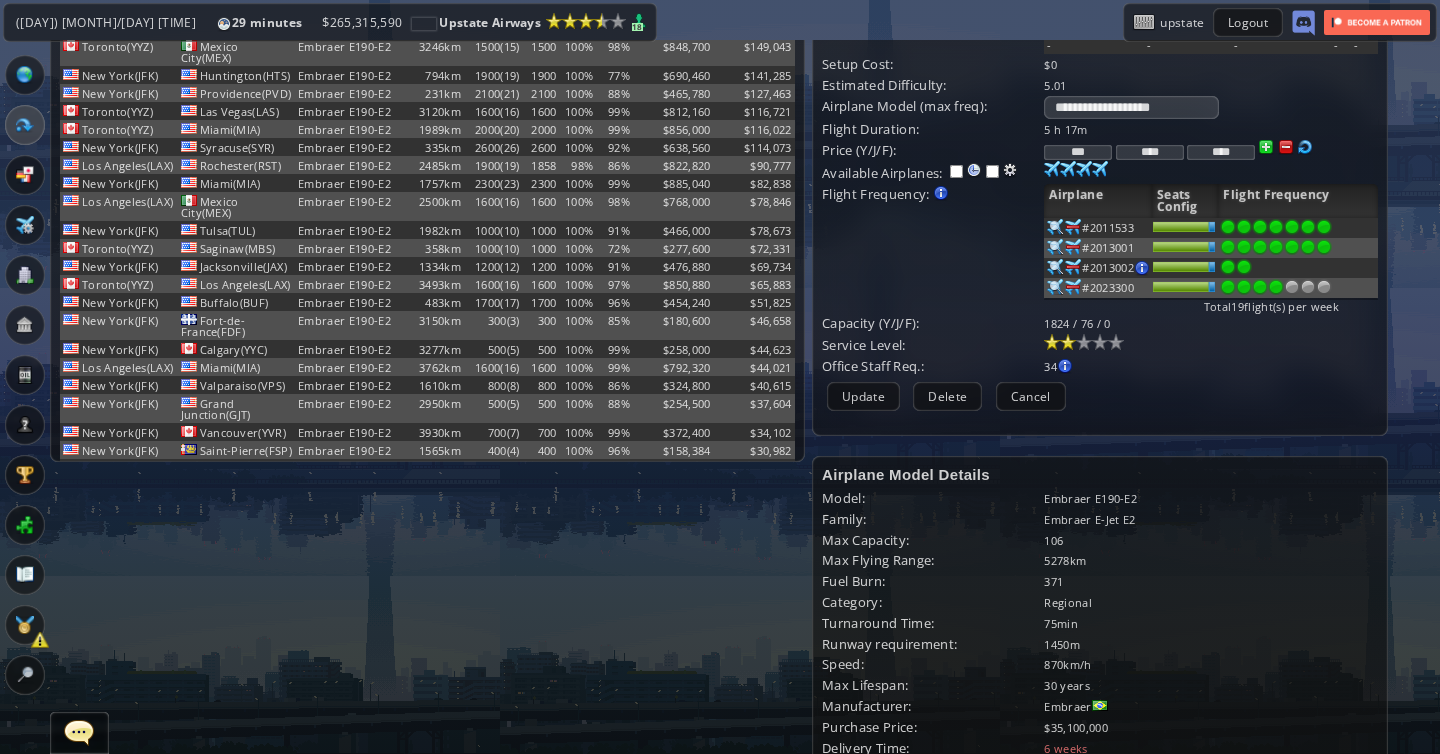 click at bounding box center [1276, 227] 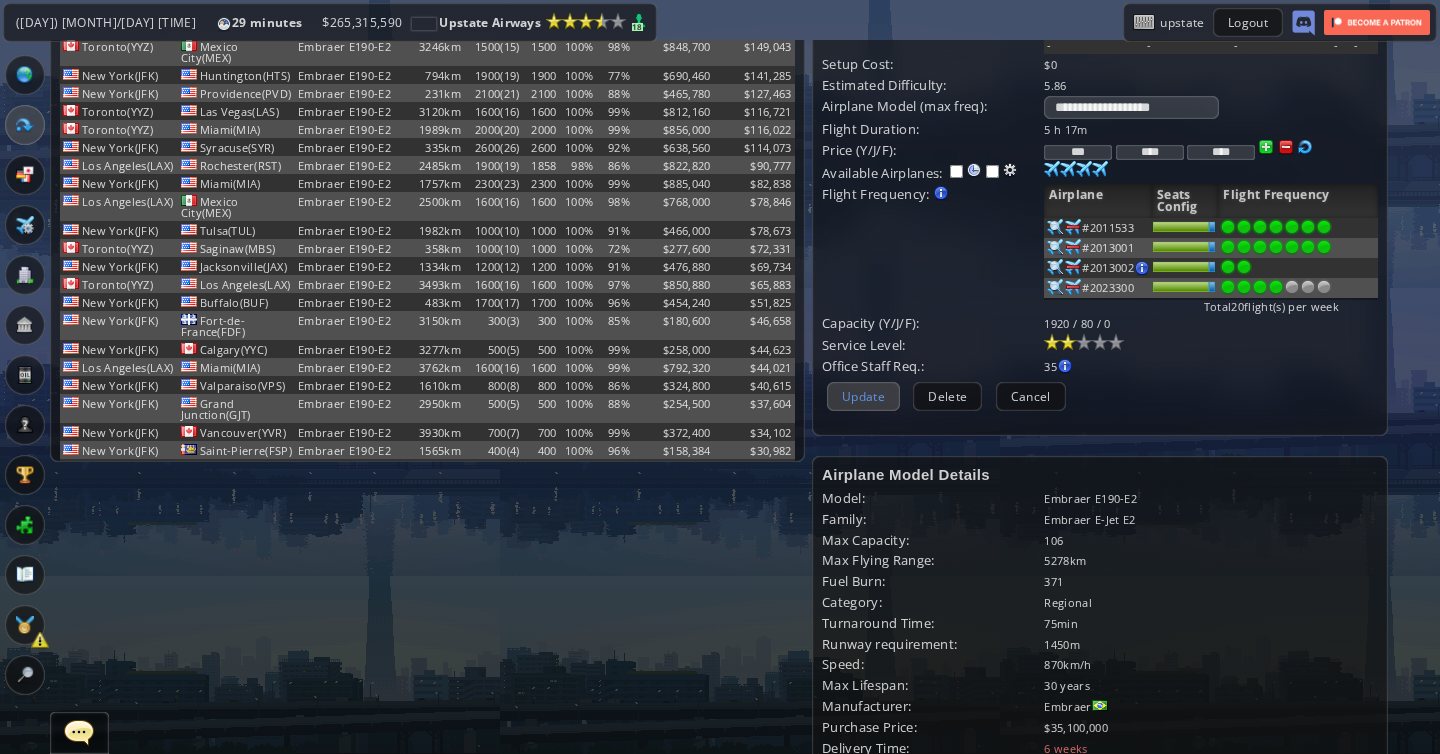 click on "Update" at bounding box center (863, 396) 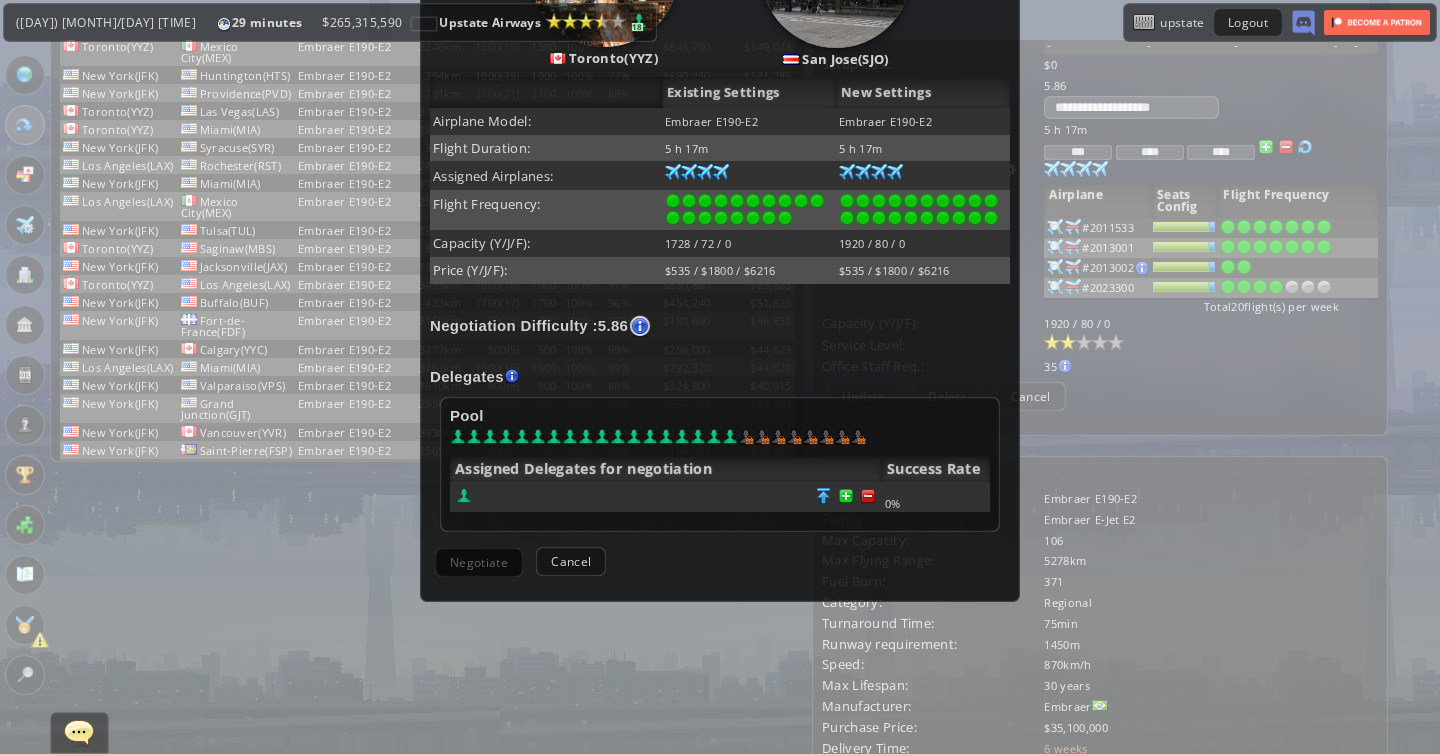 scroll, scrollTop: 367, scrollLeft: 0, axis: vertical 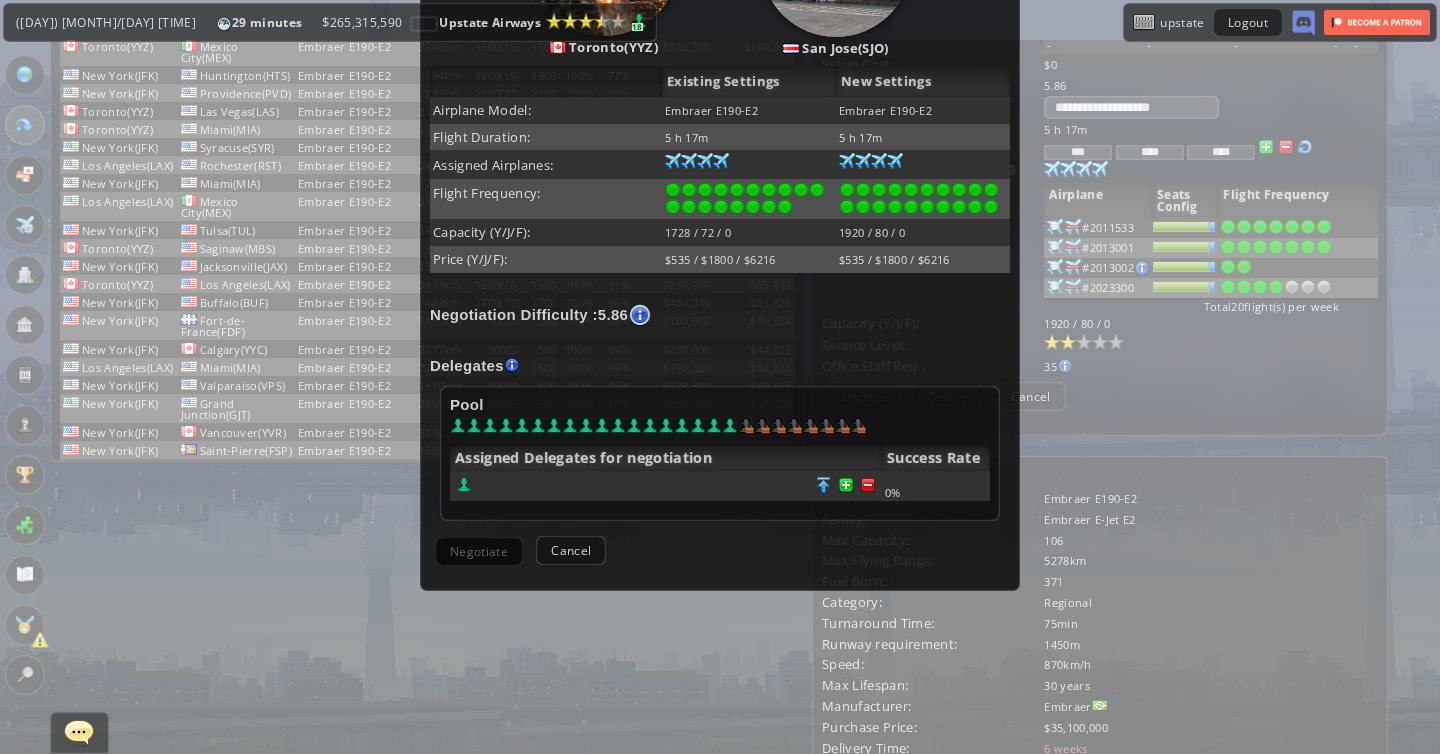 click on "Assigned Delegates for negotiation" at bounding box center [666, 458] 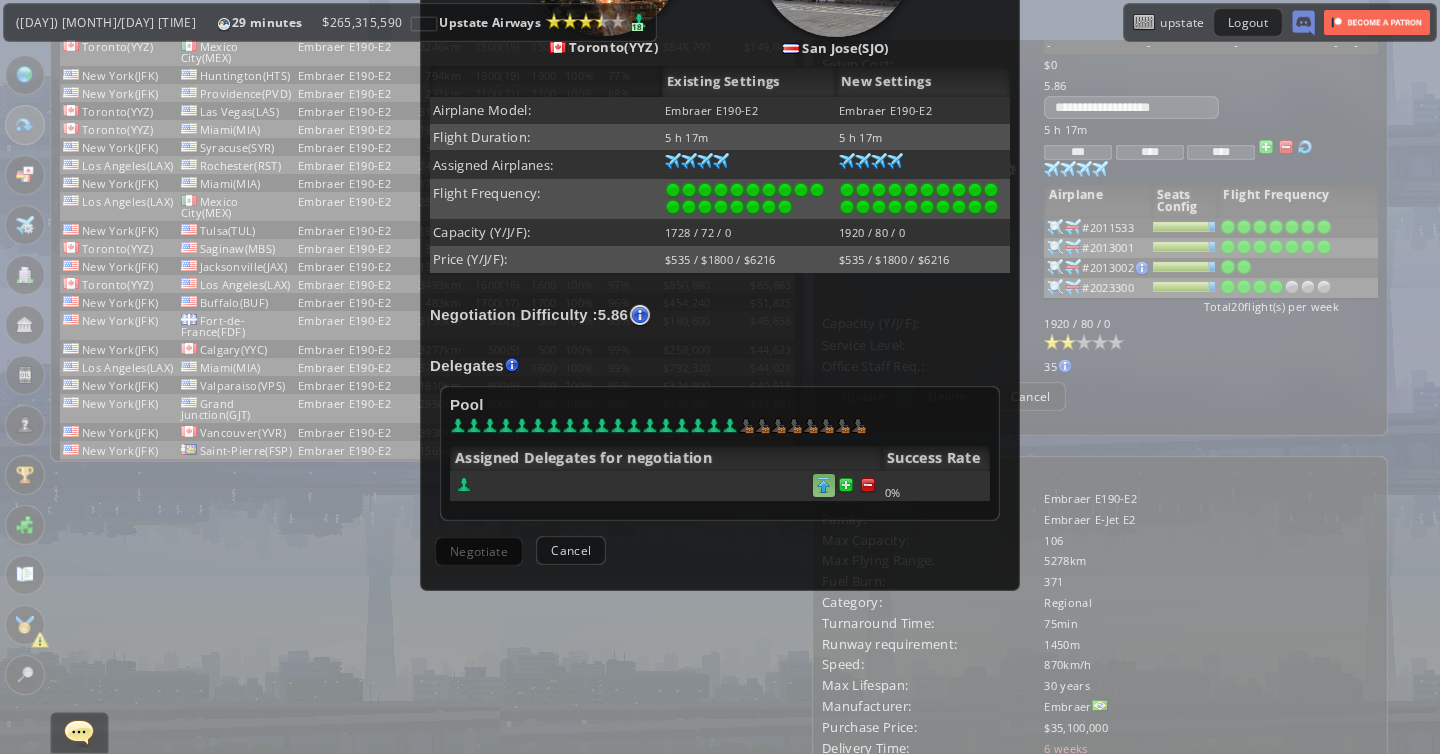 click at bounding box center [868, 485] 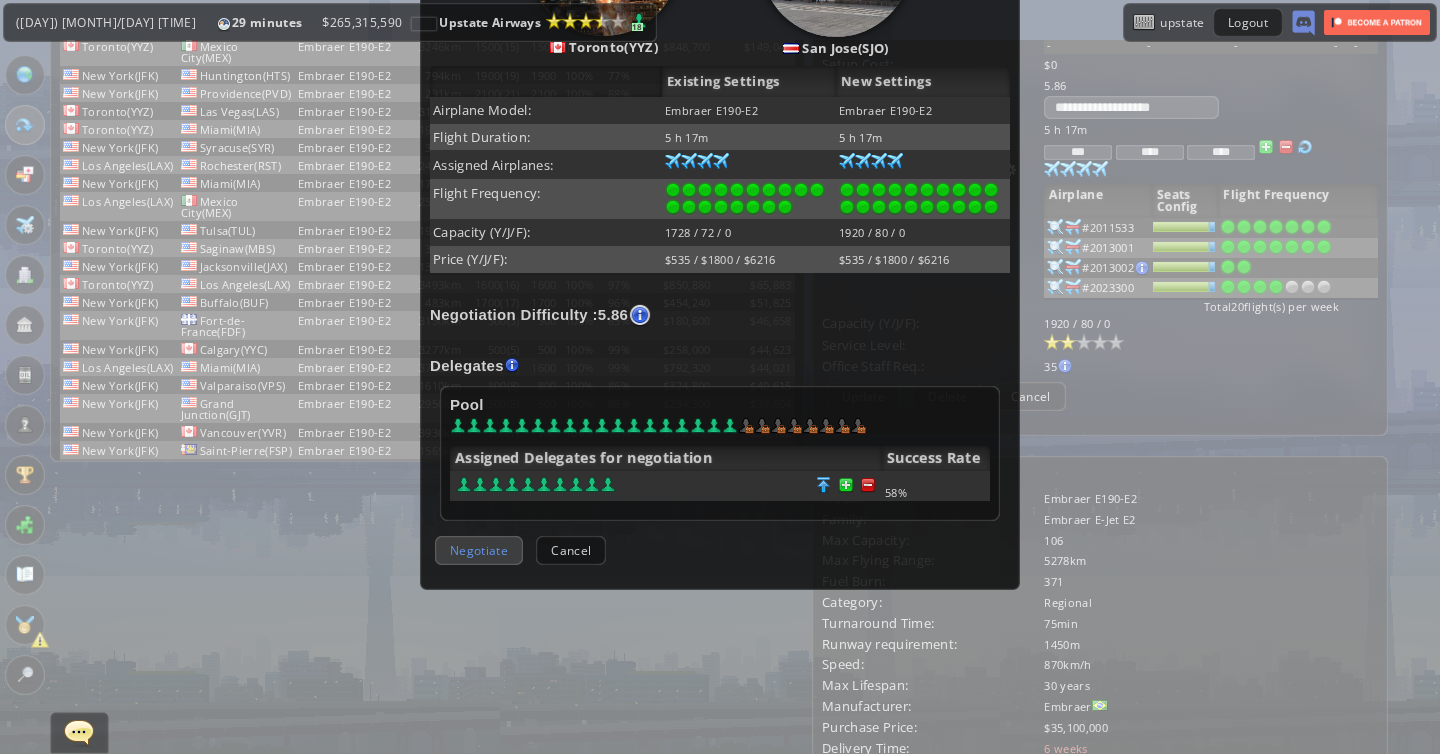 click on "Negotiate" at bounding box center [479, 550] 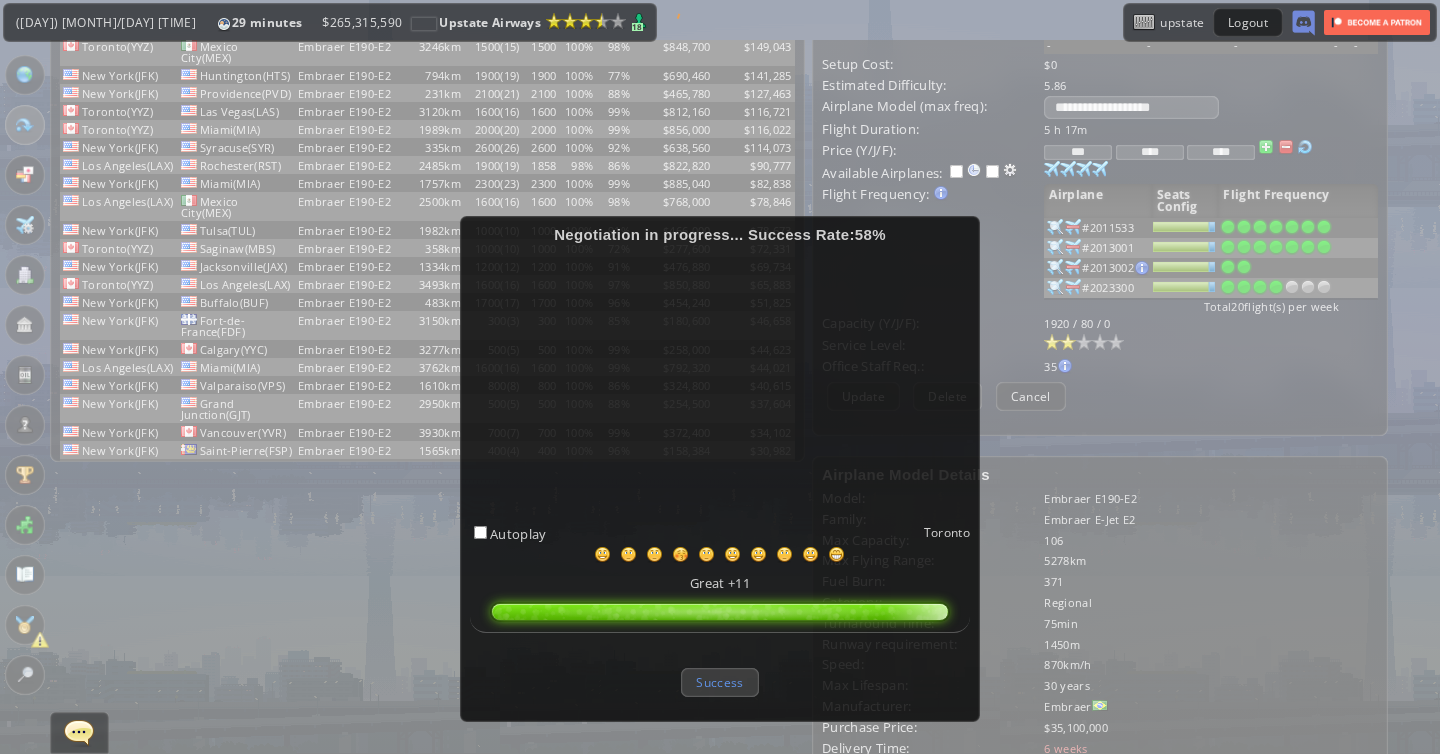 click on "Success" at bounding box center [719, 682] 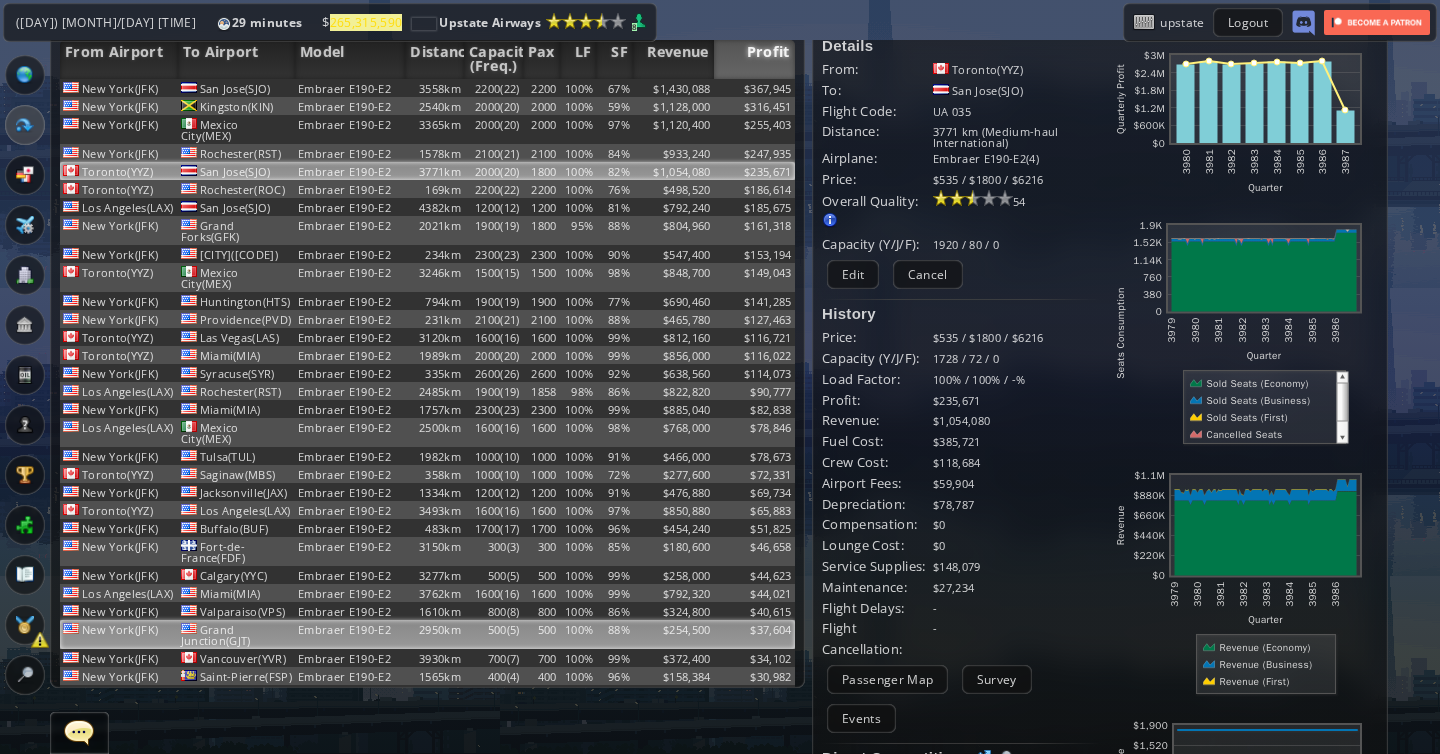 scroll, scrollTop: 28, scrollLeft: 0, axis: vertical 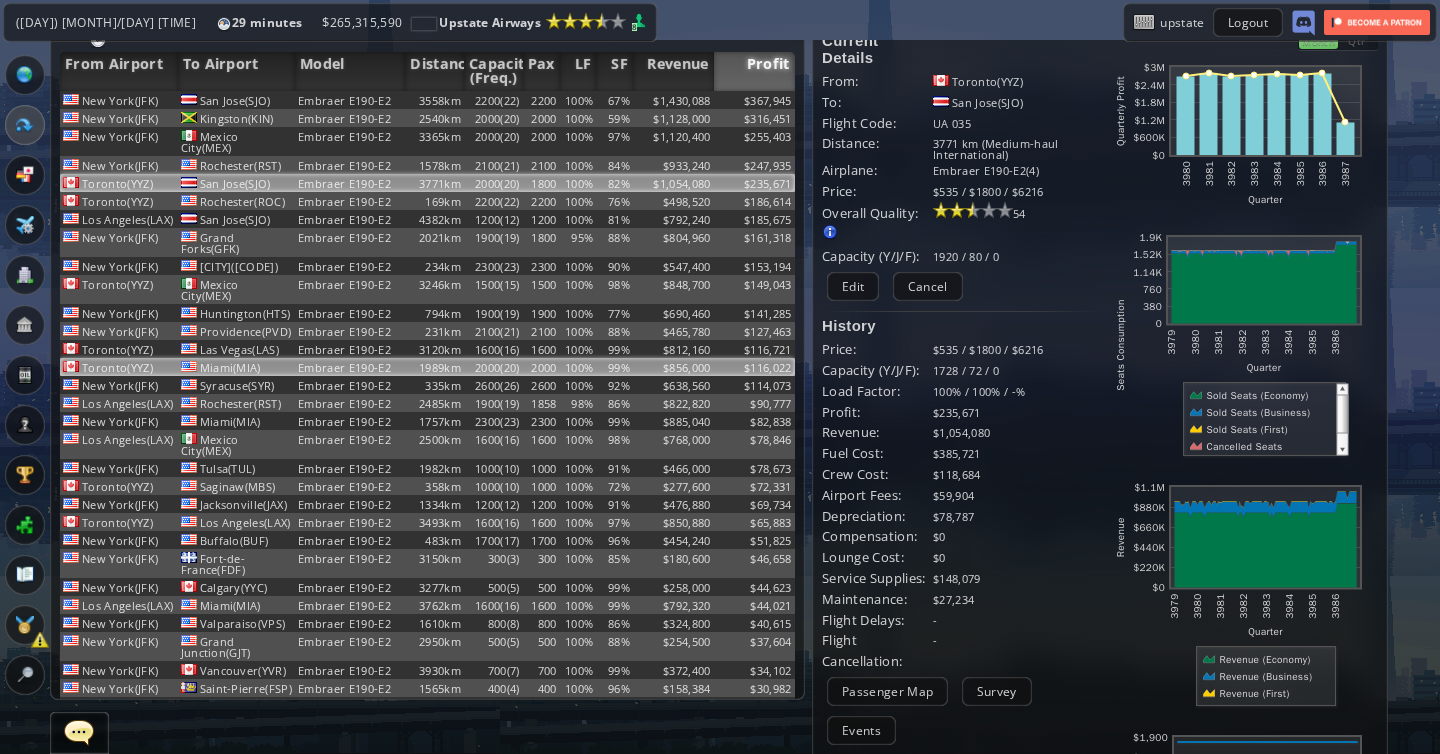 click on "2000(20)" at bounding box center (493, 100) 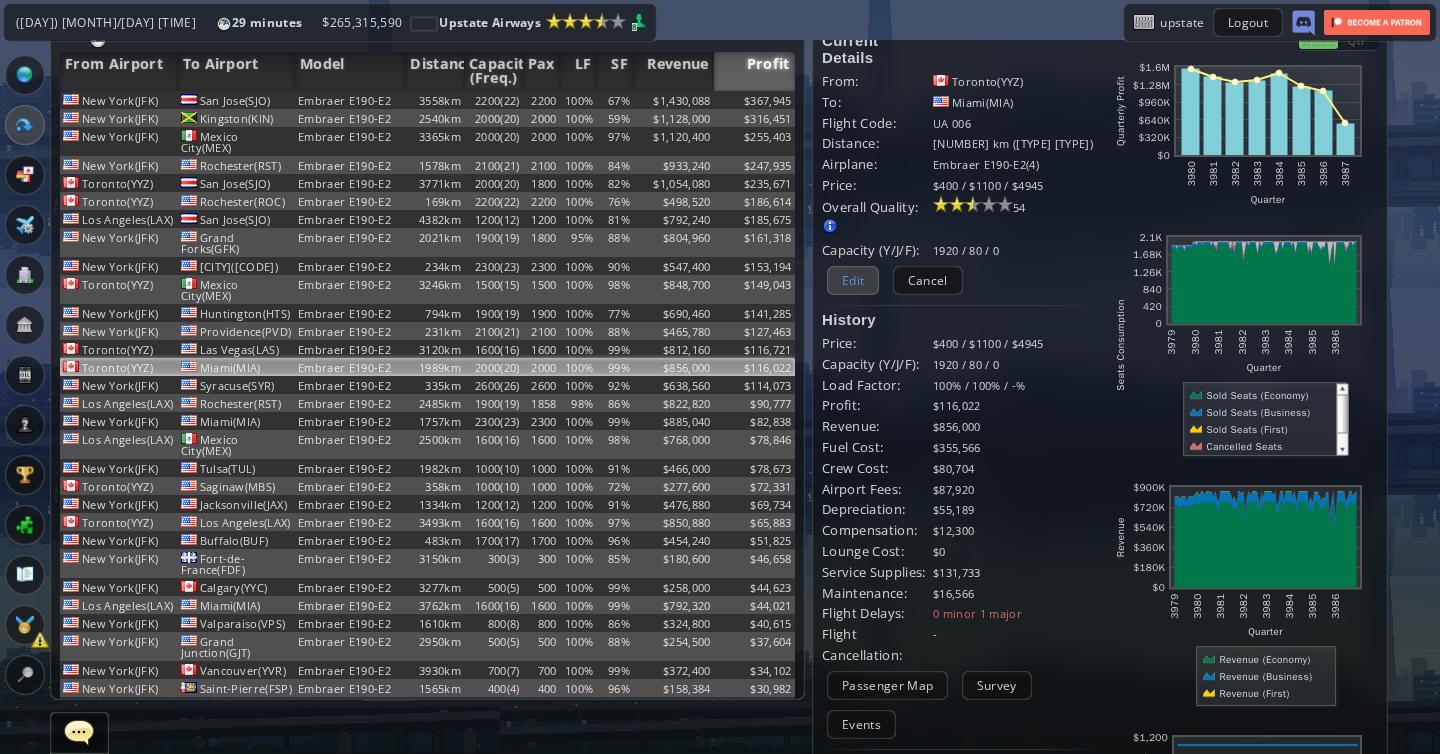 click on "Edit" at bounding box center [853, 280] 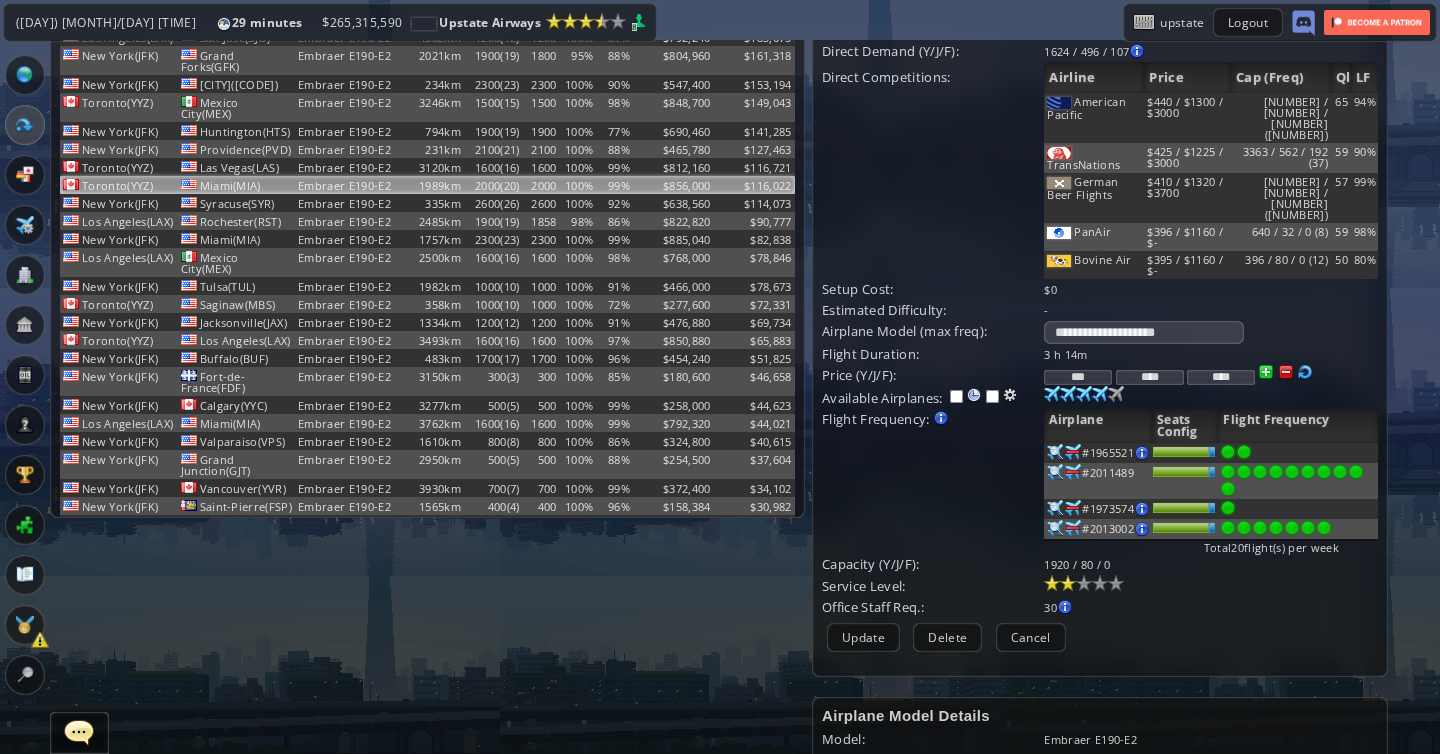 scroll, scrollTop: 212, scrollLeft: 0, axis: vertical 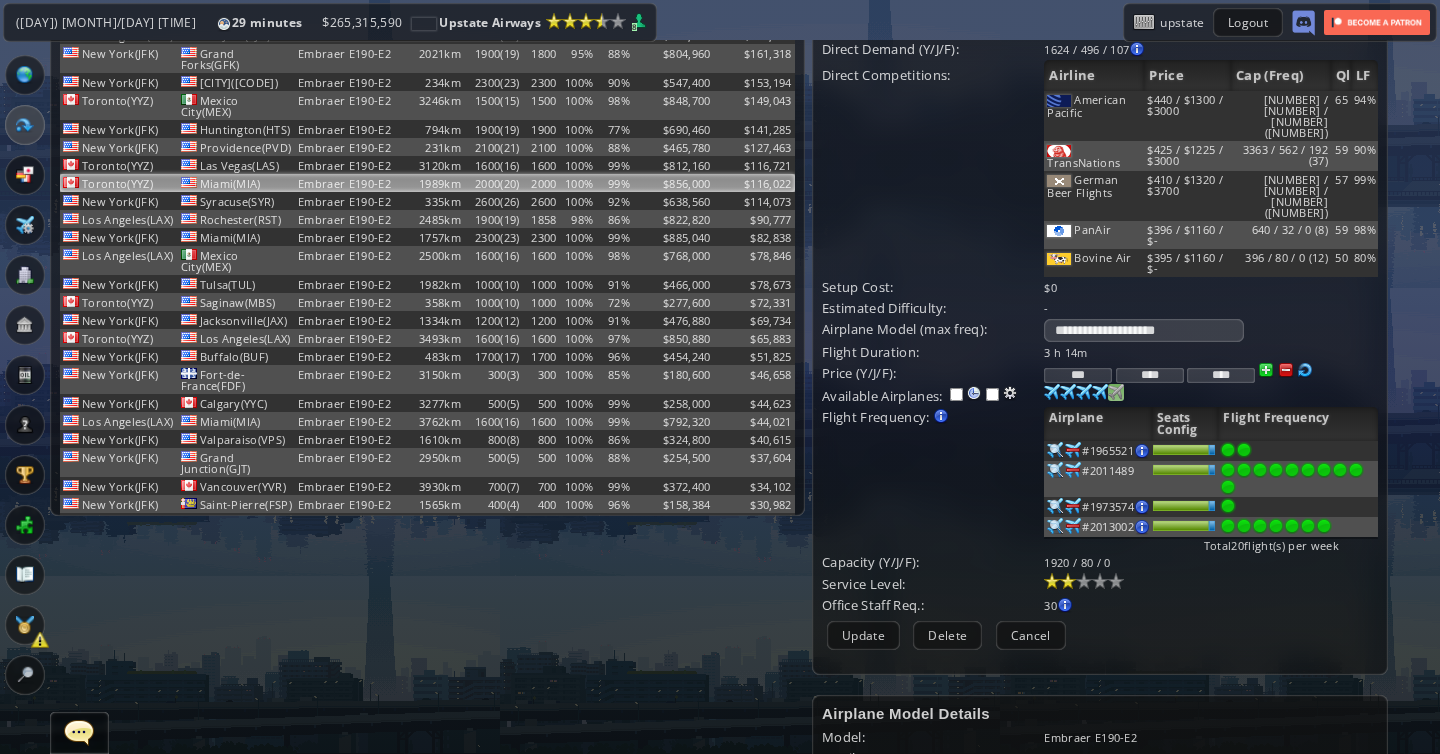 click at bounding box center [1052, 392] 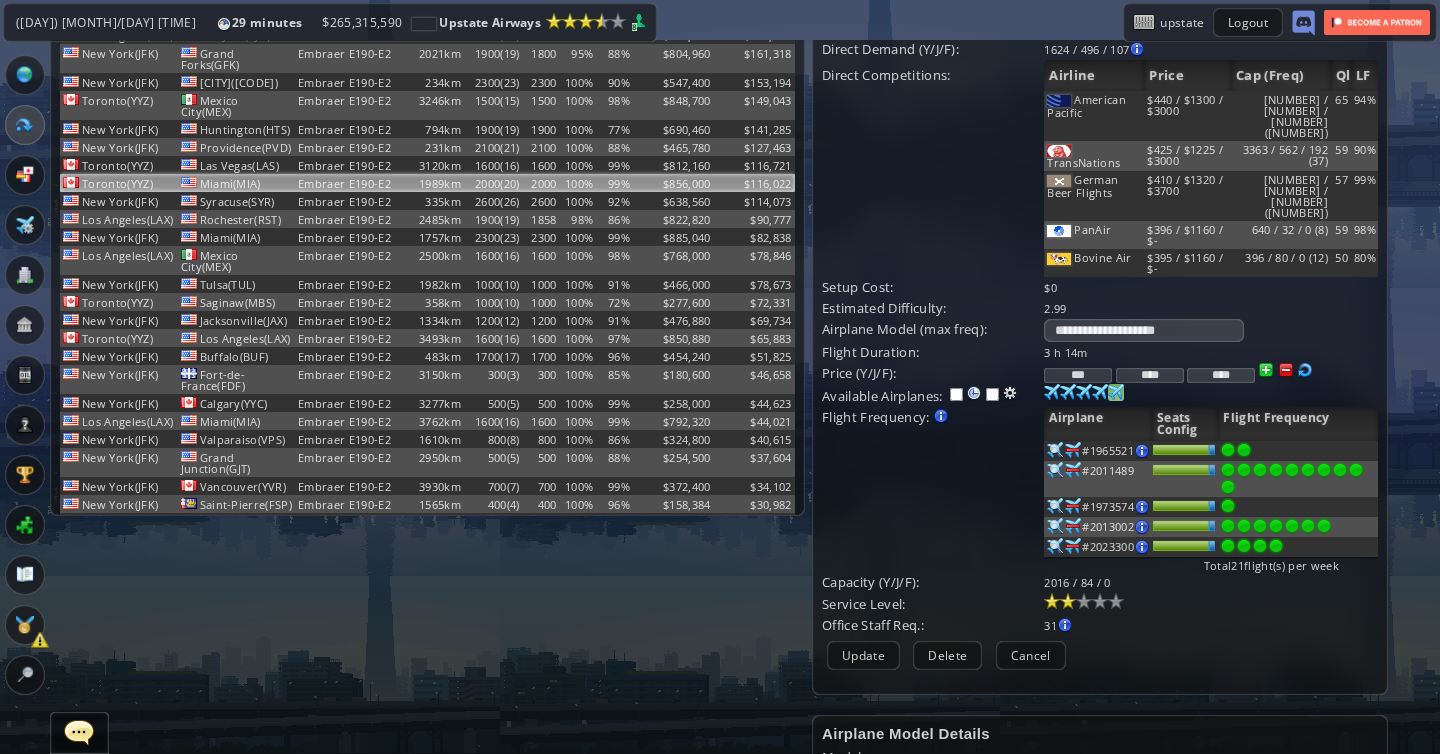click at bounding box center (1276, 470) 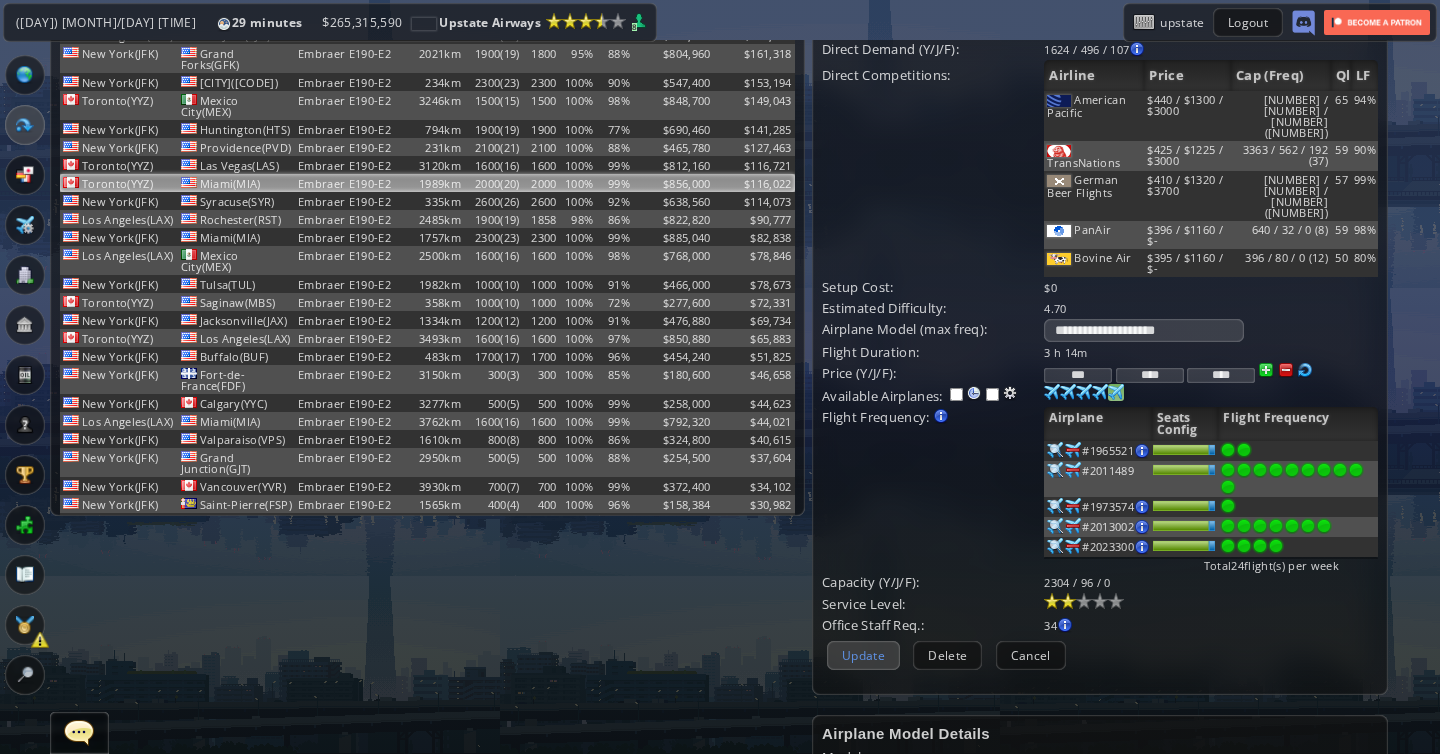 click on "Update" at bounding box center [863, 655] 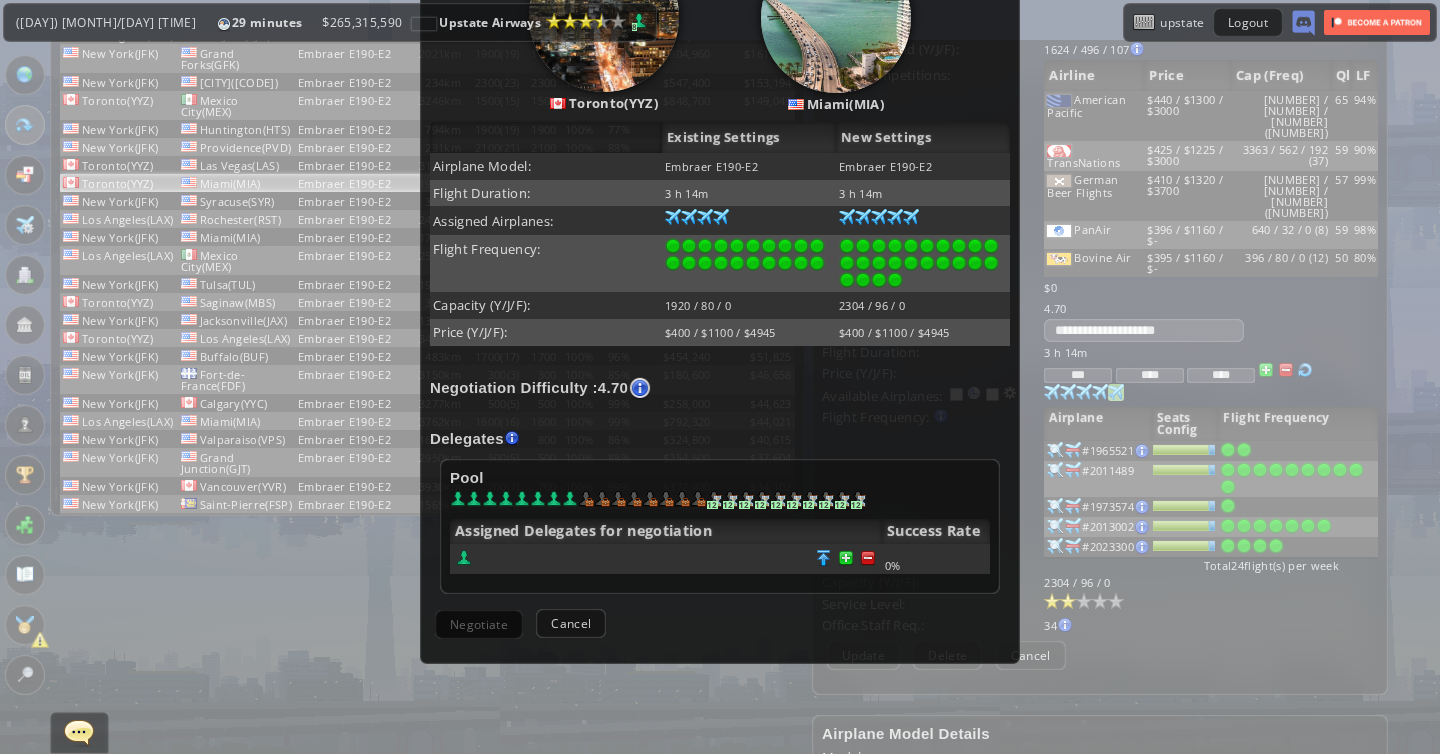 scroll, scrollTop: 348, scrollLeft: 0, axis: vertical 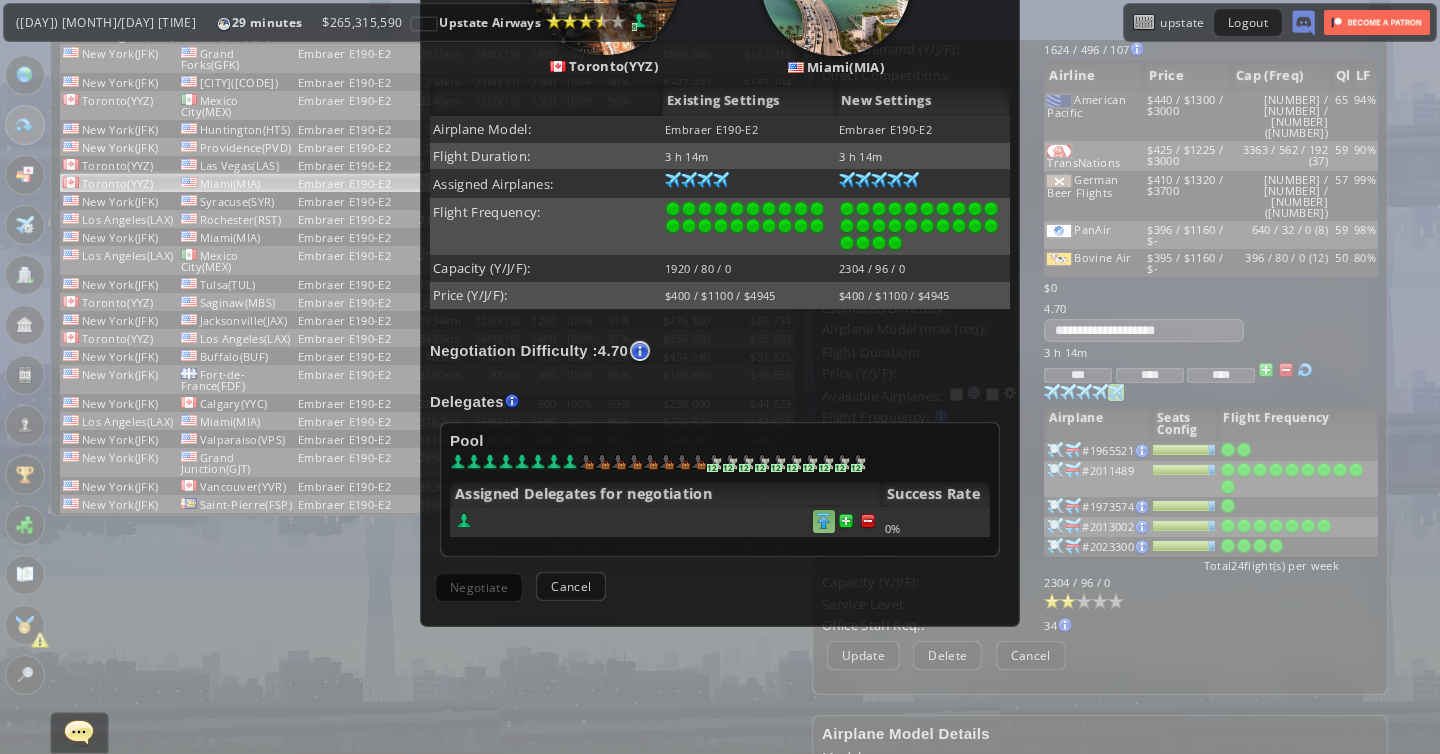click at bounding box center [868, 521] 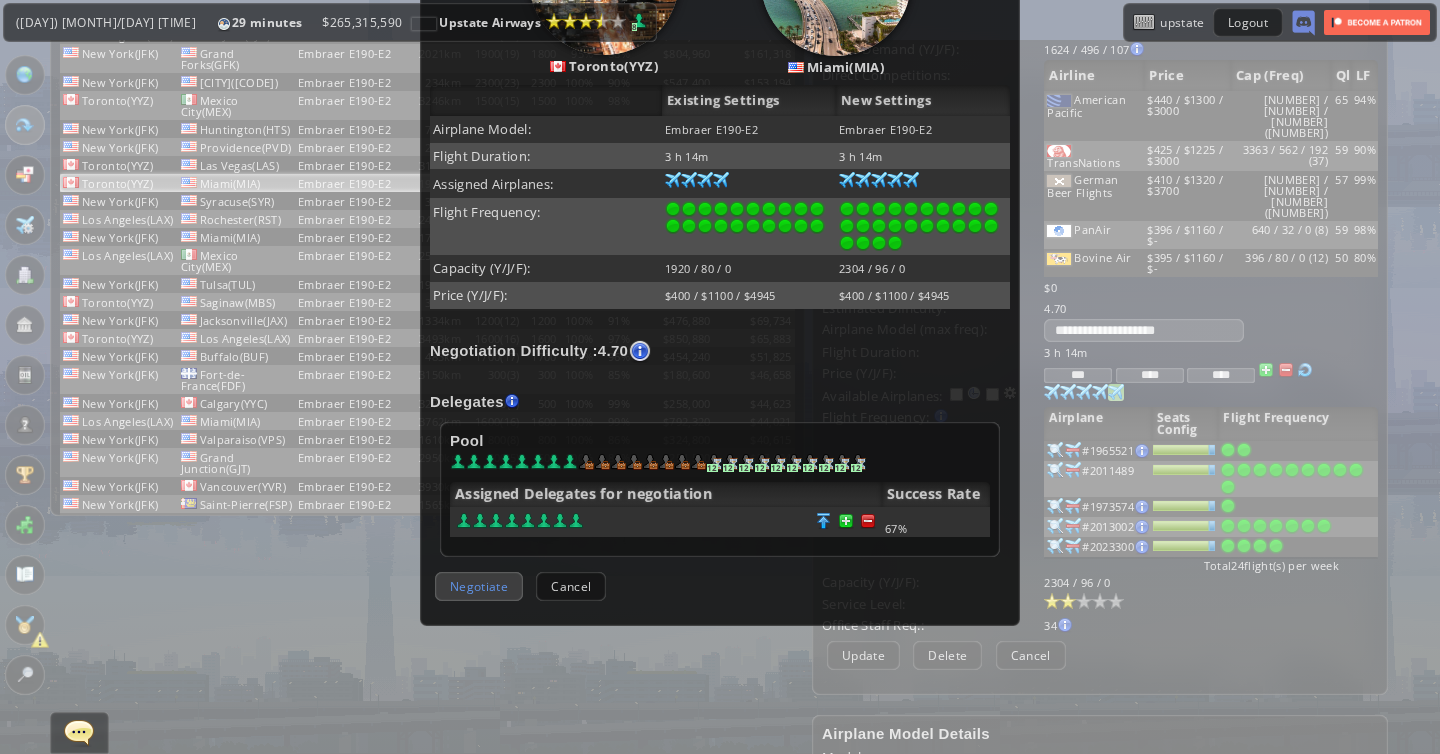 click on "Negotiate" at bounding box center (479, 586) 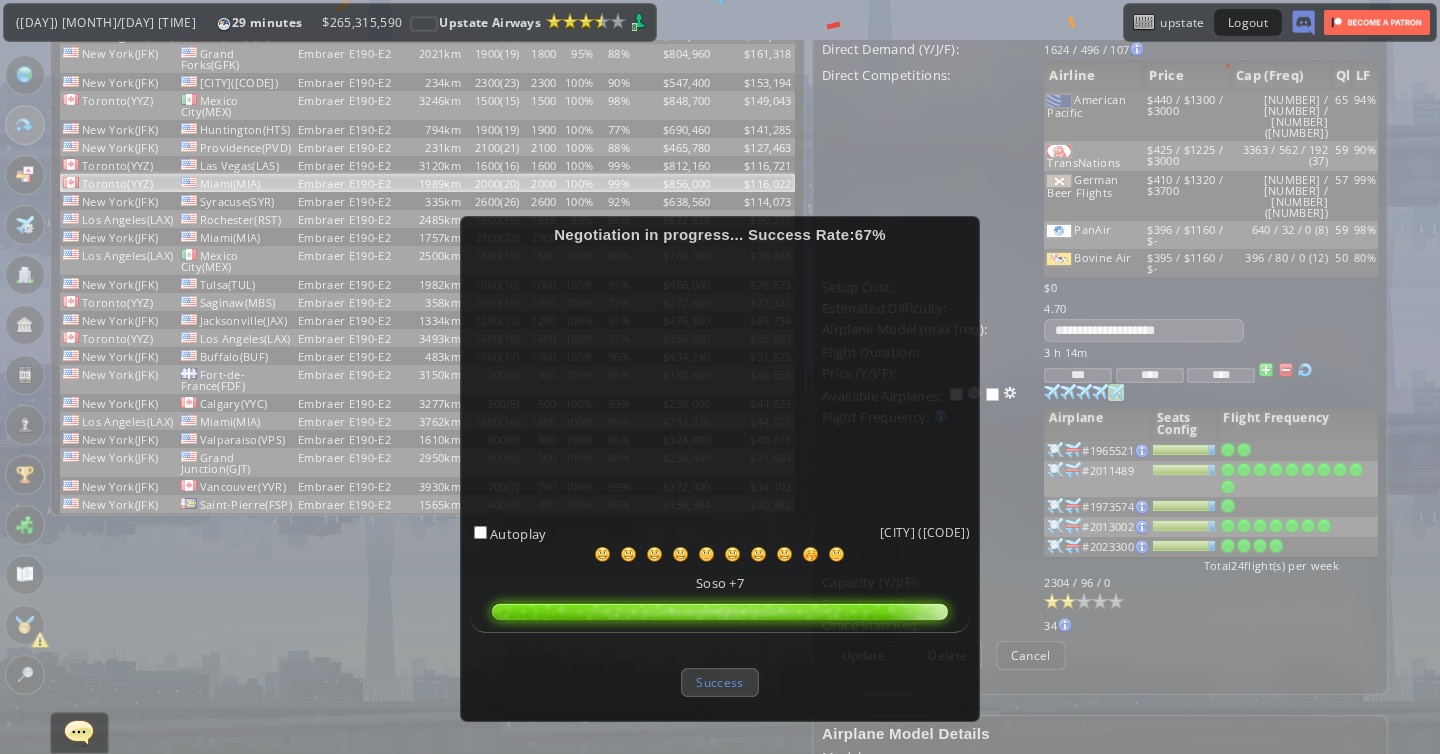 click on "Success" at bounding box center (719, 682) 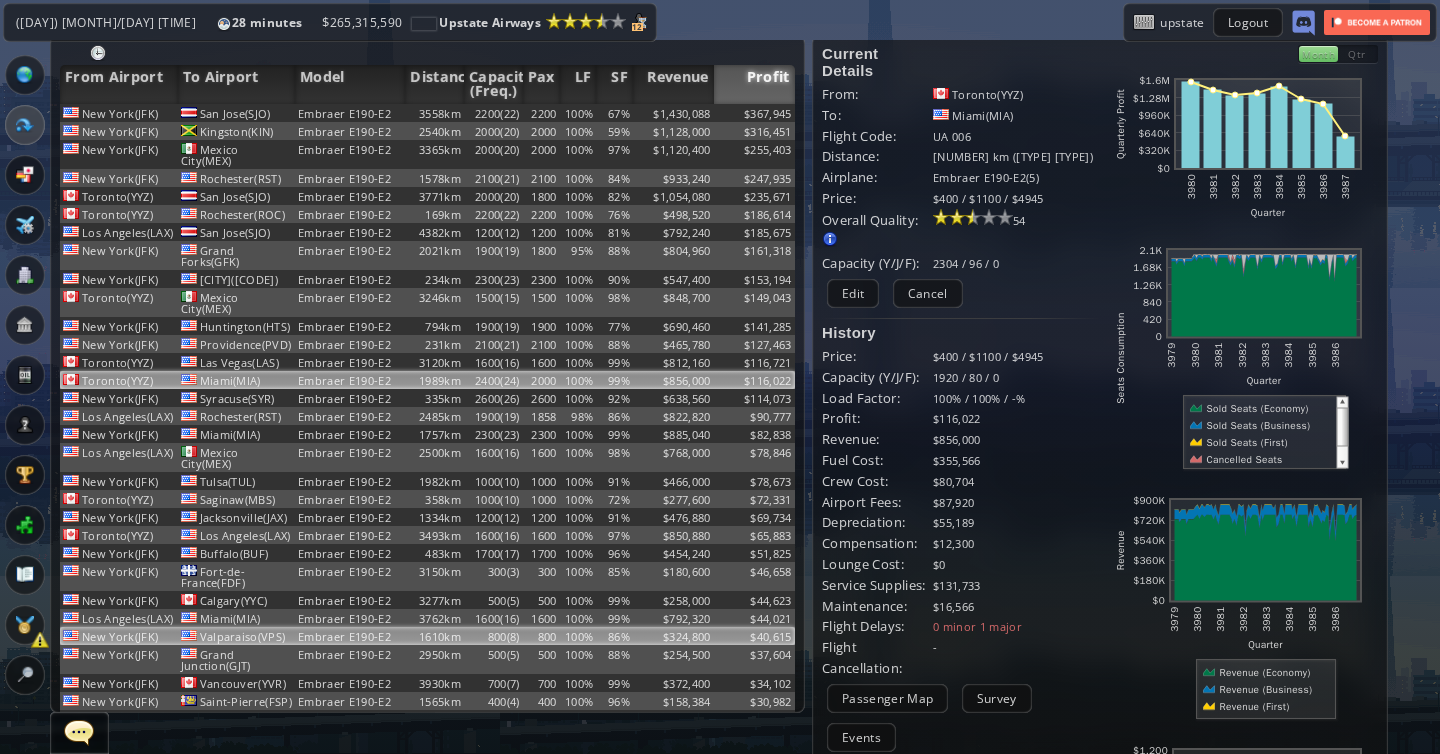 scroll, scrollTop: 0, scrollLeft: 0, axis: both 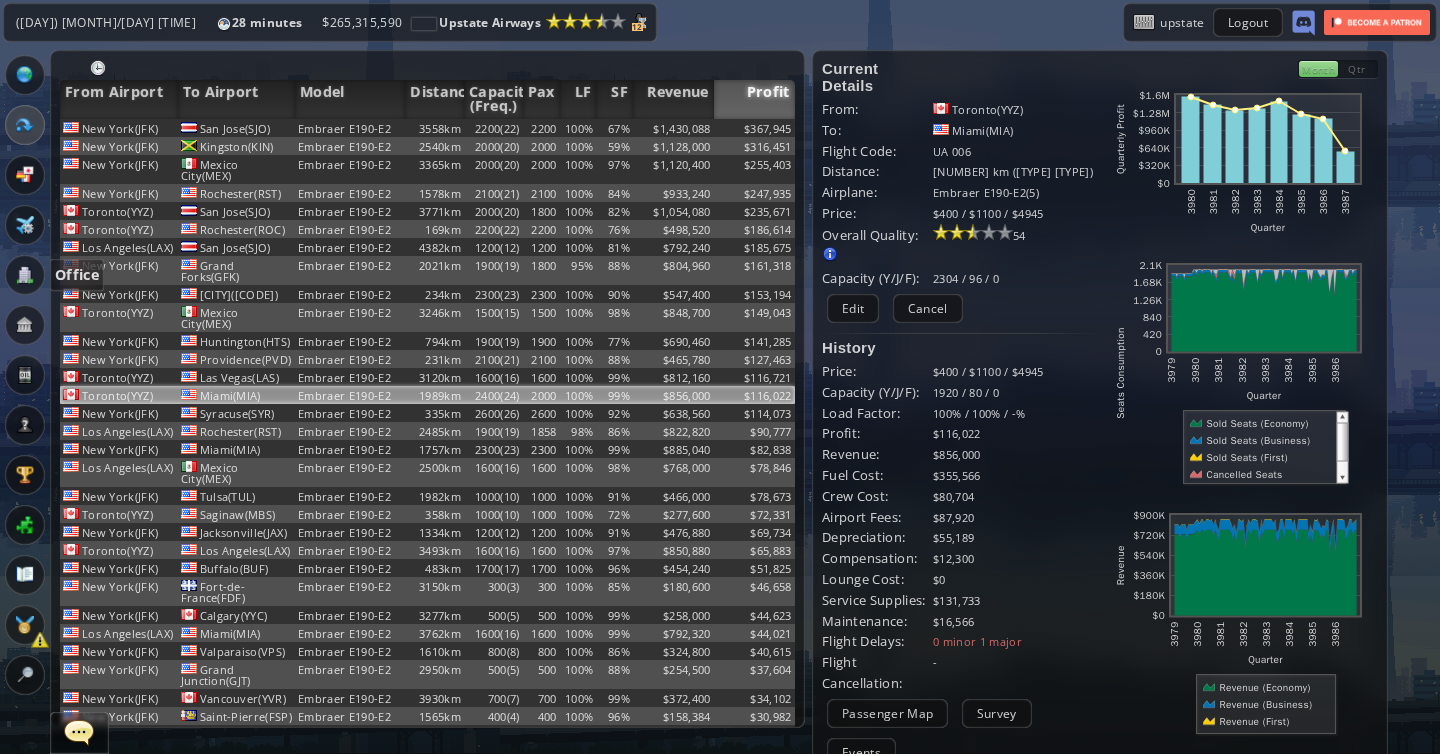 click at bounding box center (25, 275) 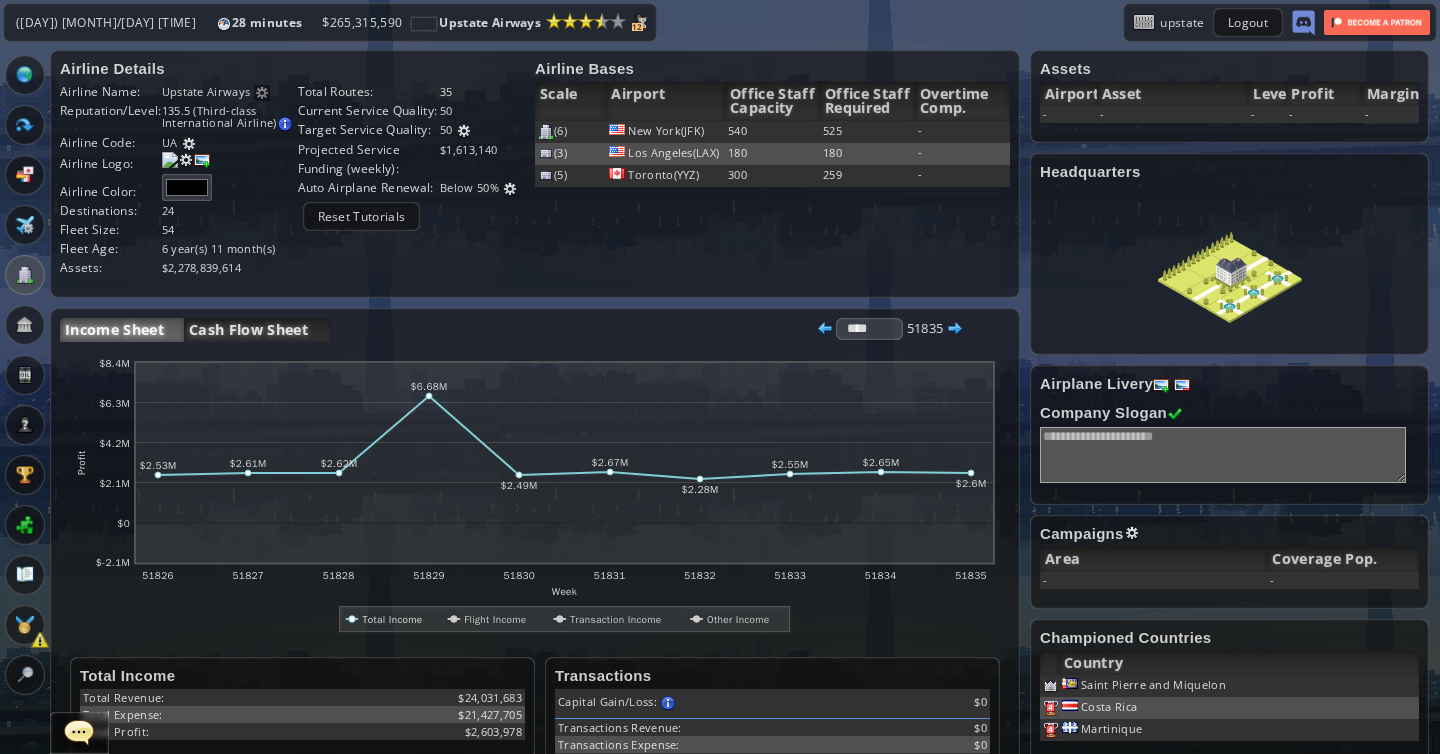 click on "Cash Flow Sheet" at bounding box center (257, 330) 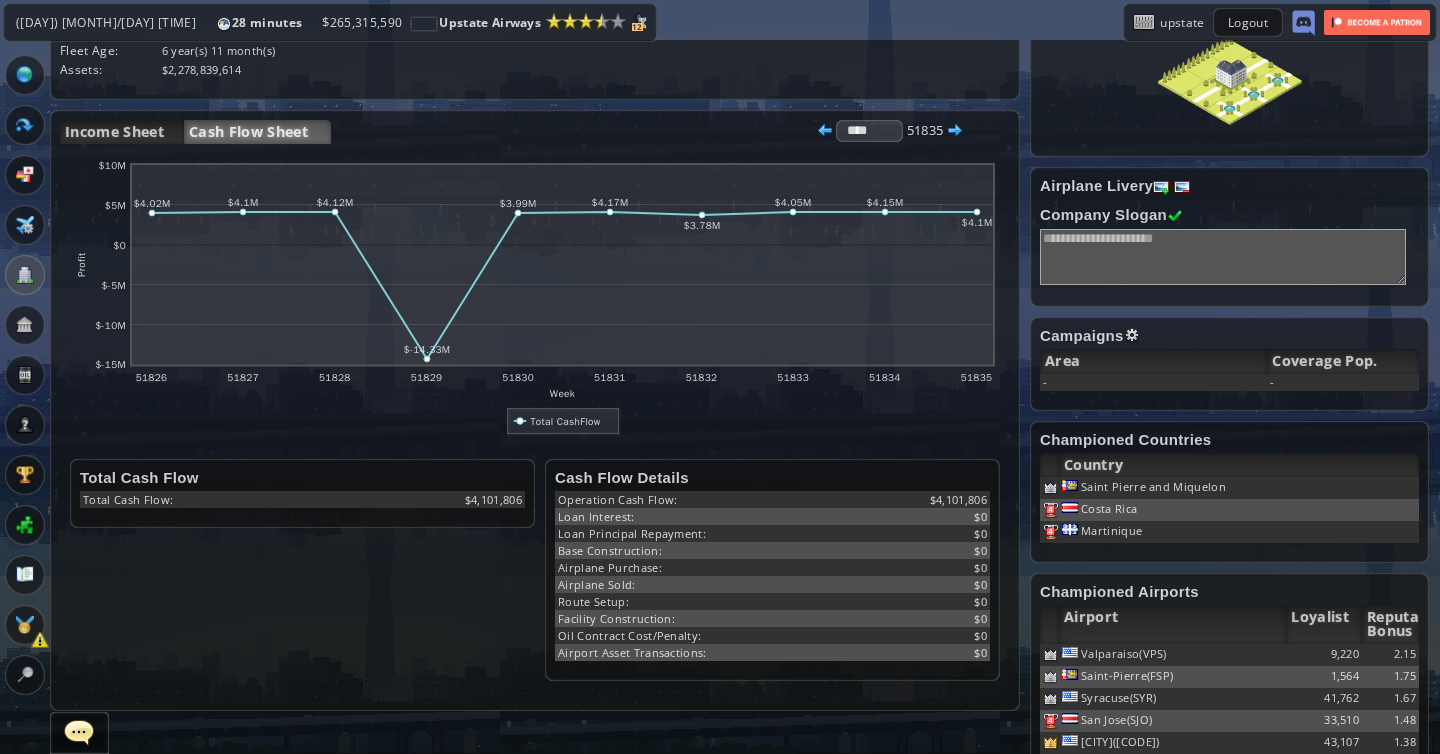 scroll, scrollTop: 192, scrollLeft: 0, axis: vertical 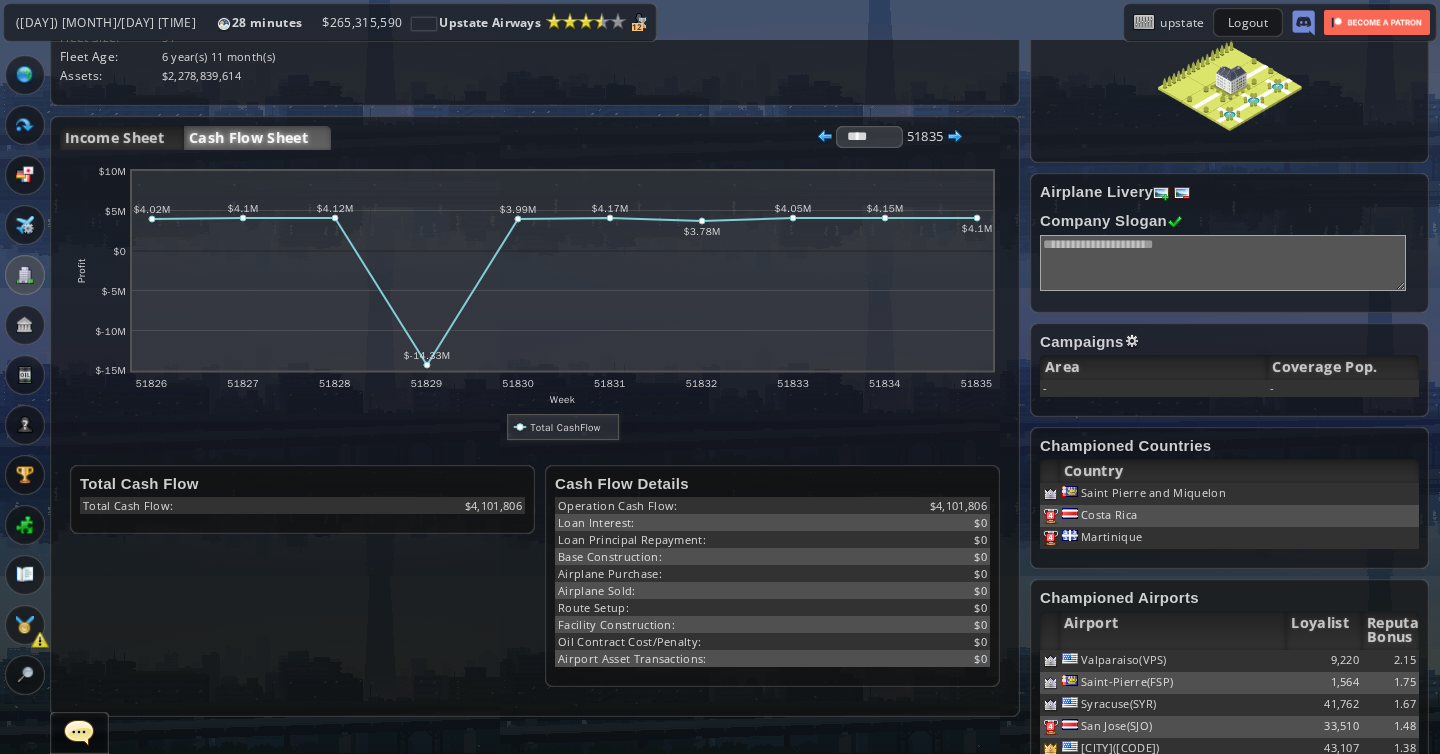 click on "abcdefhiklmnopqrstuvwxyz Loading chart. Please wait. abcdefhiklmnopqrstuvwxyz Week Profit $-15M $-10M $-5M $0 $5M $10M [NUMBER] [NUMBER] [NUMBER] [NUMBER] [NUMBER] [NUMBER] [NUMBER] [NUMBER] [NUMBER] [NUMBER] $[NUMBER]M $[NUMBER]M $[NUMBER]M $-14.33M $[NUMBER]M $[NUMBER]M $[NUMBER]M $[NUMBER]M $[NUMBER]M $[NUMBER]M Total CashFlow" at bounding box center [535, 304] 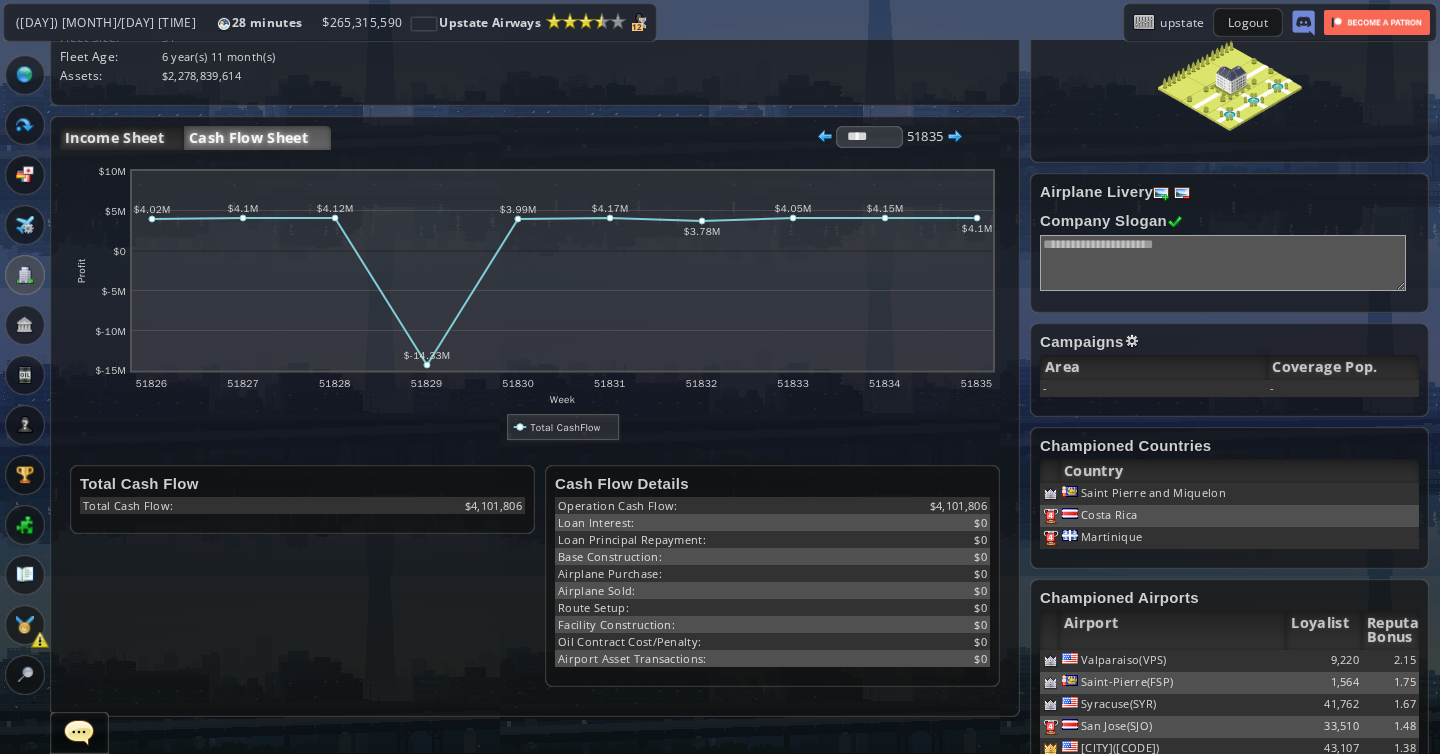 click on "Income Sheet" at bounding box center (122, 138) 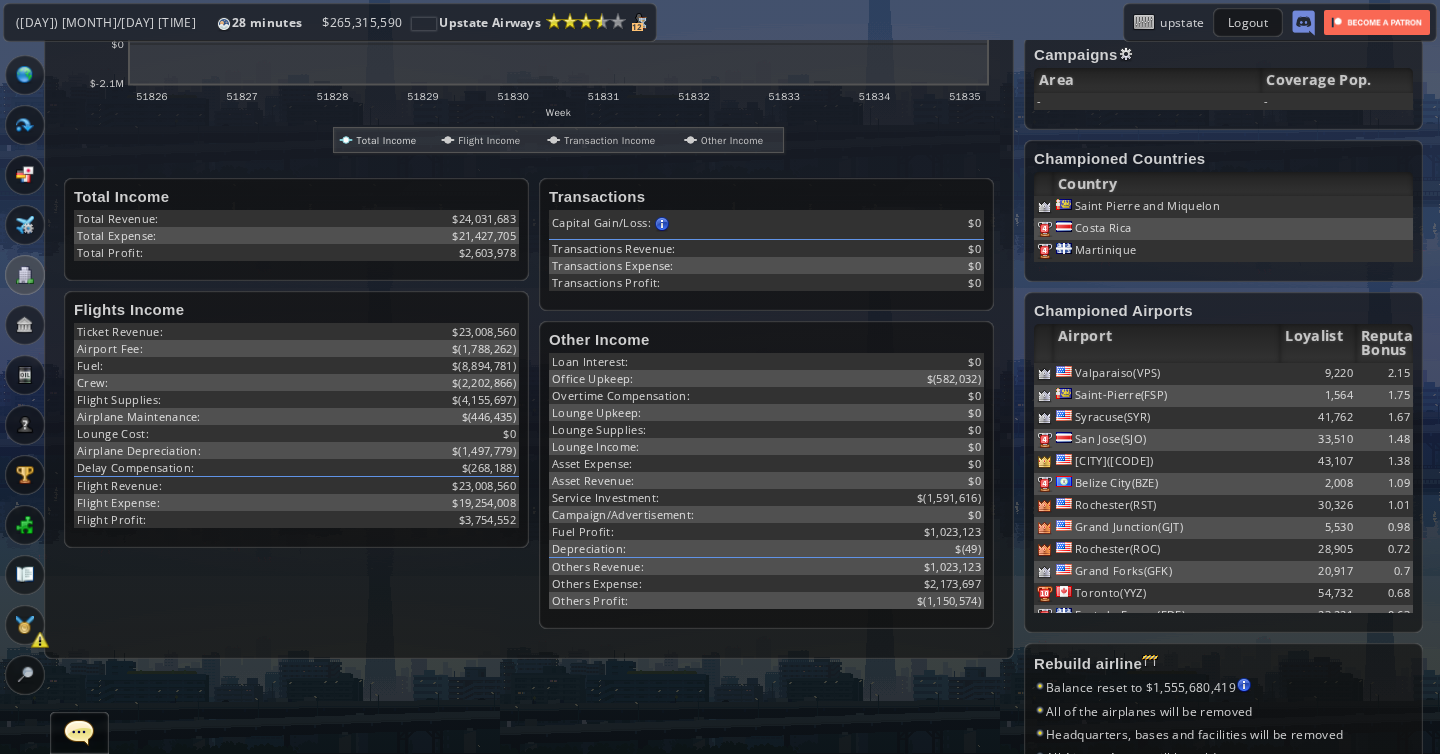 scroll, scrollTop: 481, scrollLeft: 6, axis: both 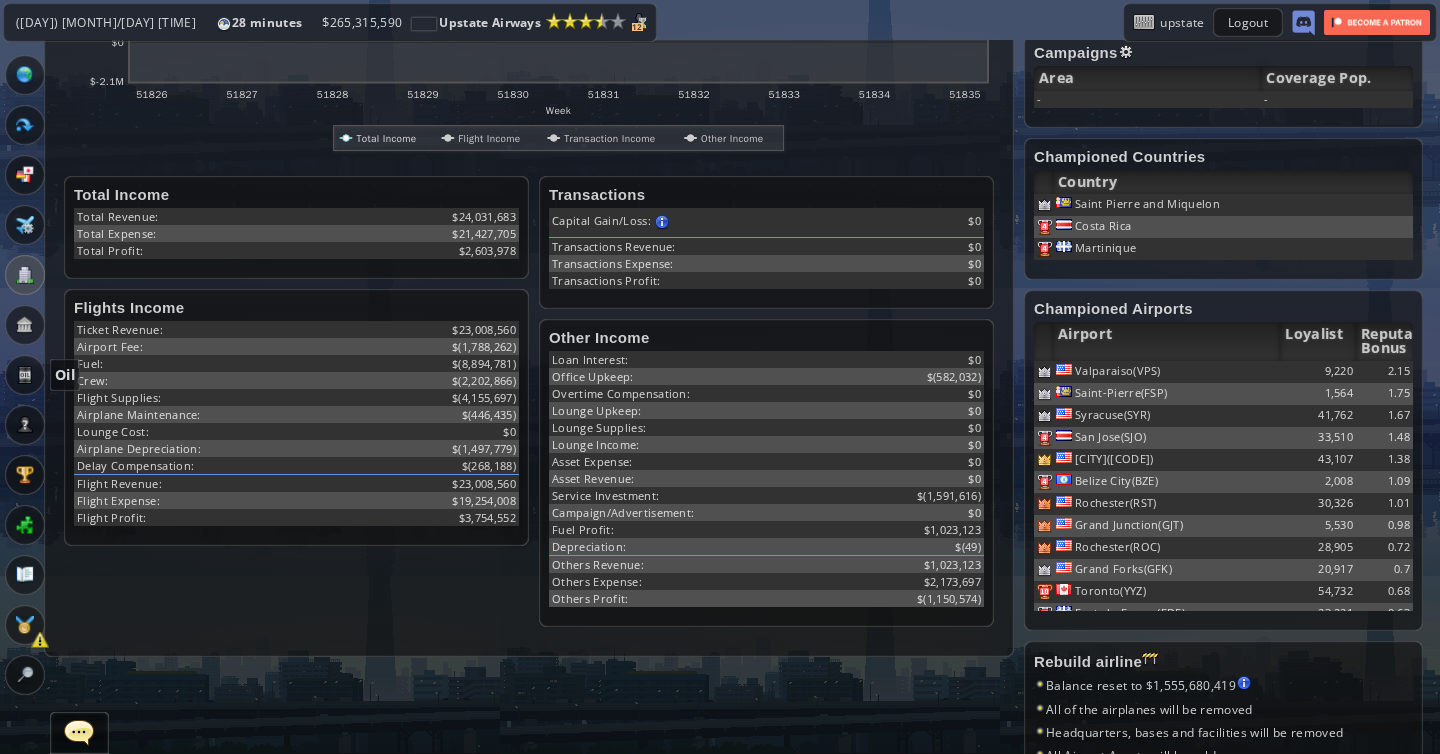 click at bounding box center [25, 375] 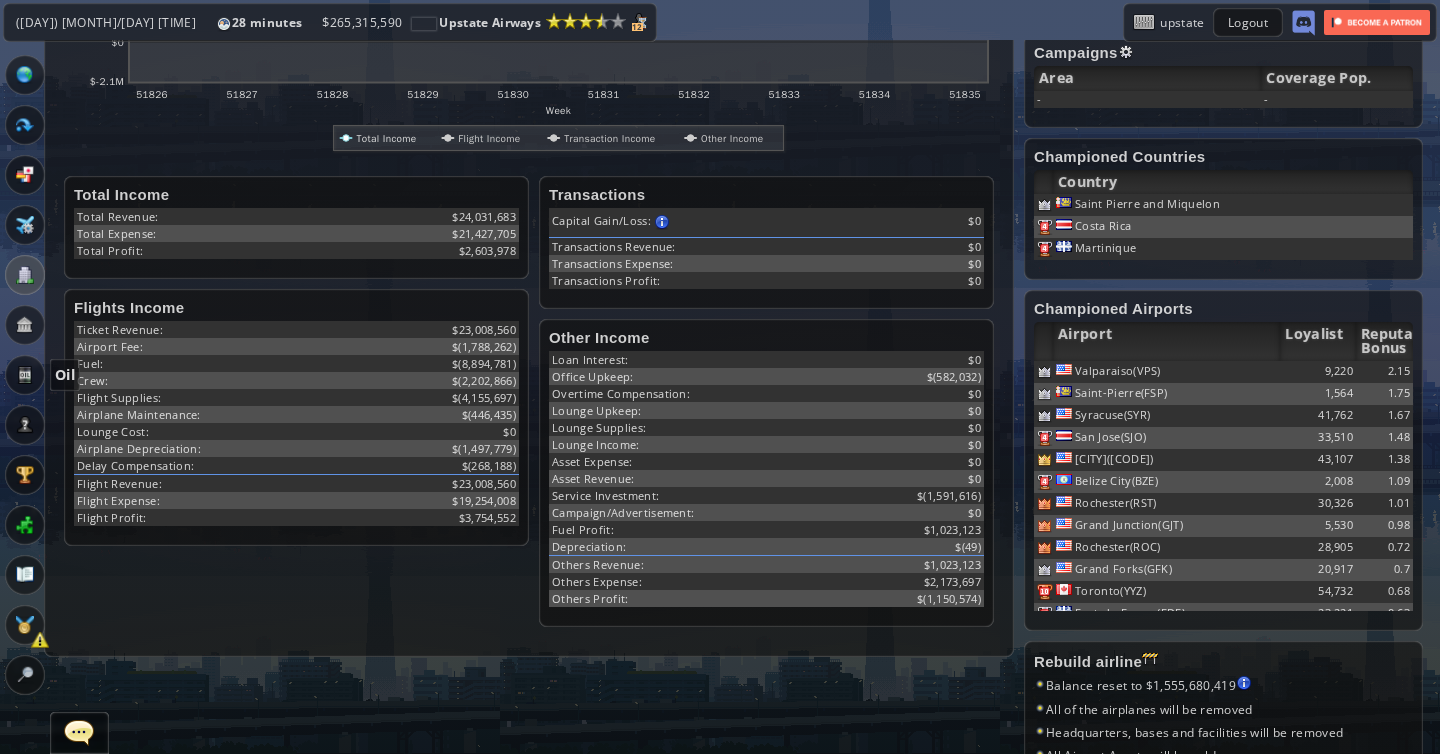 scroll, scrollTop: 0, scrollLeft: 0, axis: both 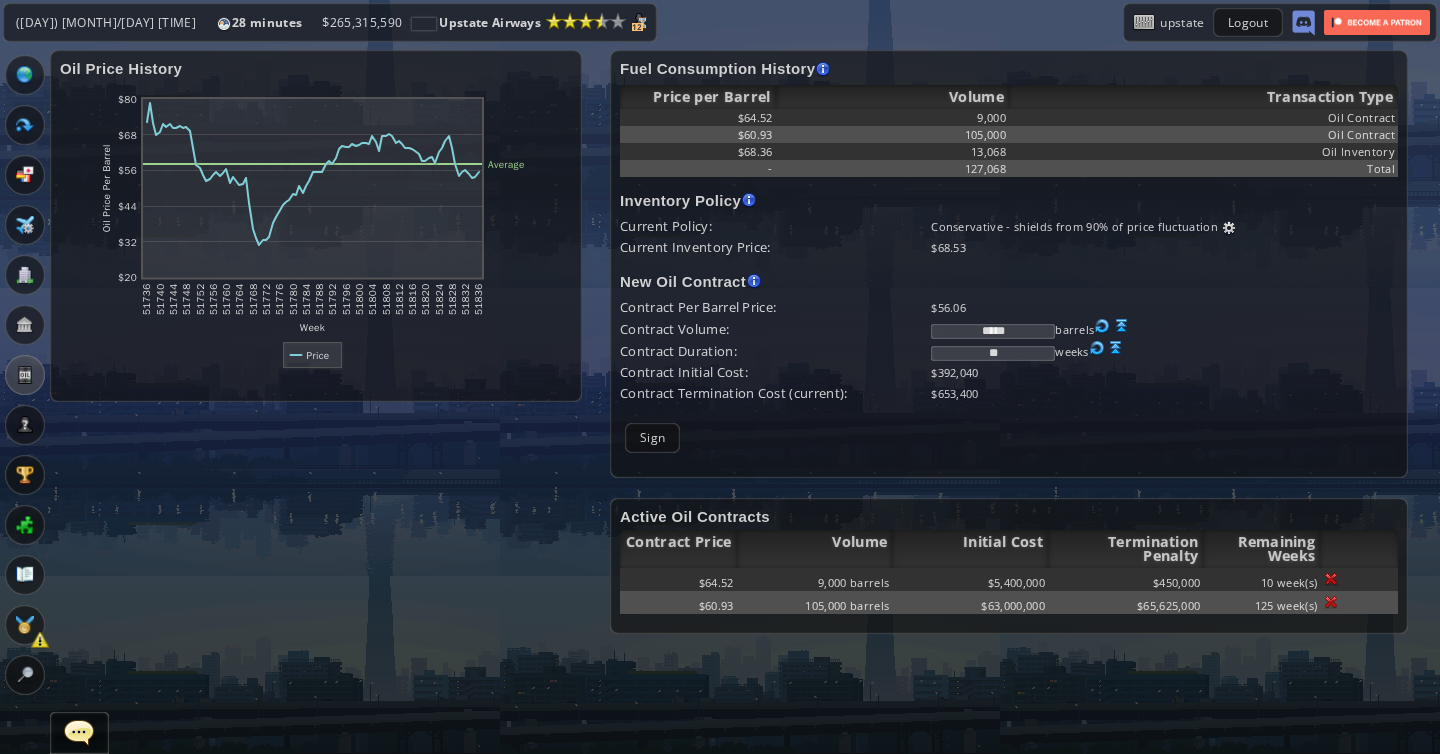 click at bounding box center (1122, 326) 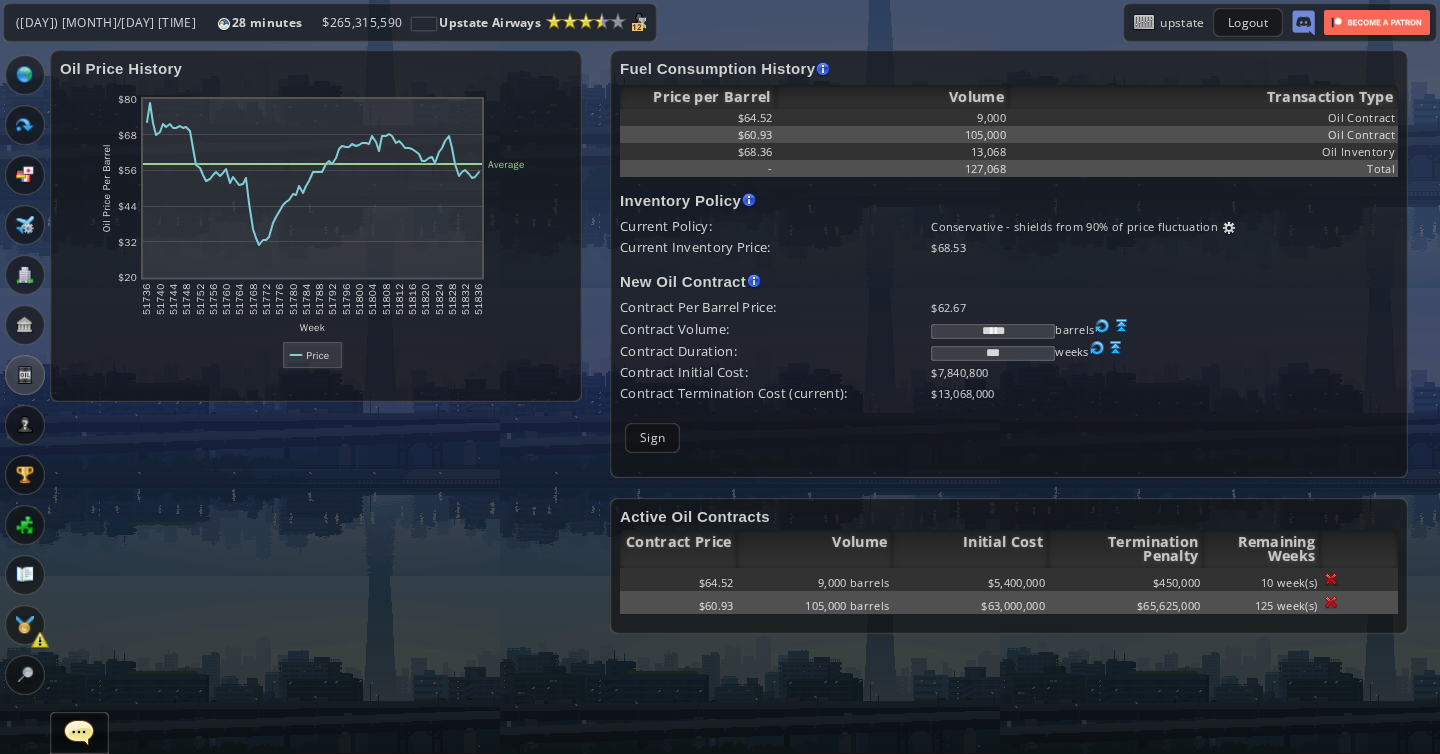 drag, startPoint x: 977, startPoint y: 335, endPoint x: 1046, endPoint y: 324, distance: 69.87131 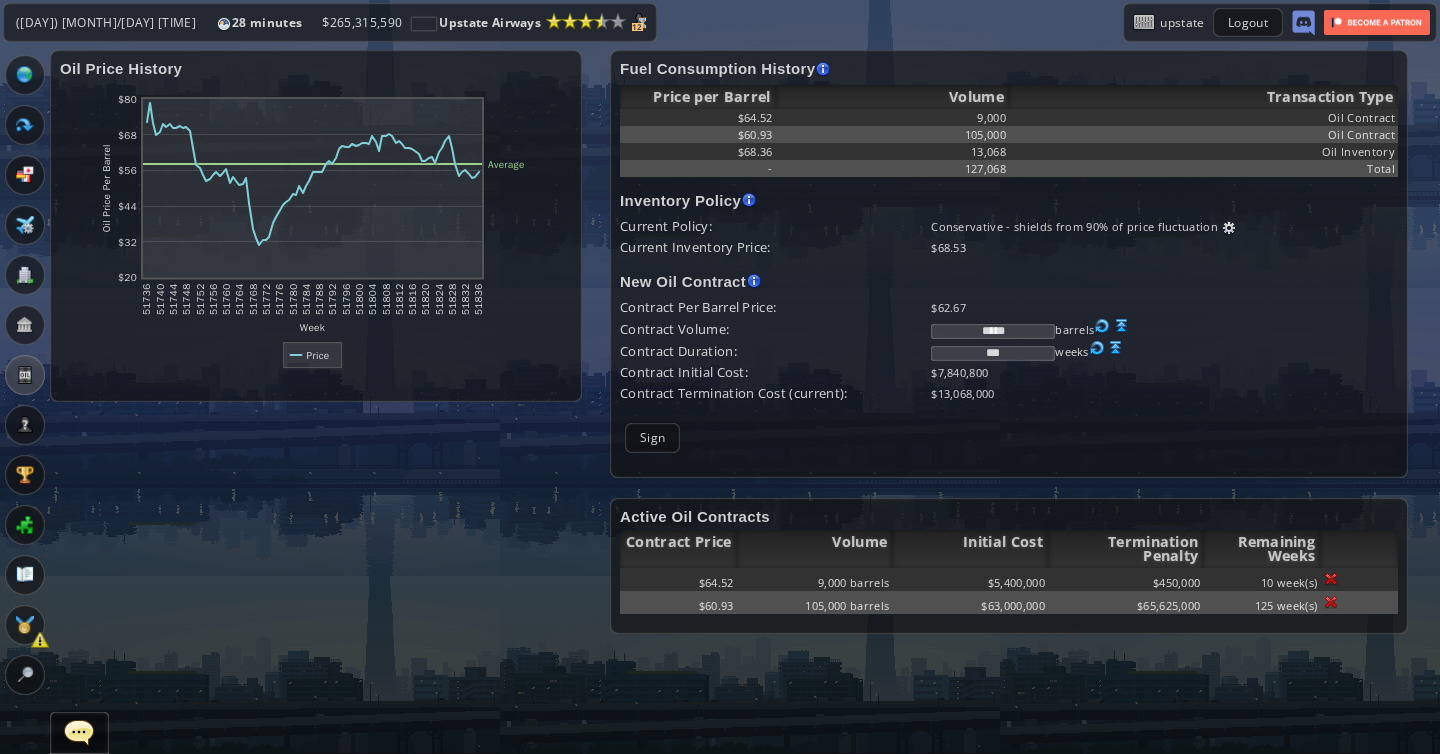 click on "*****" at bounding box center (993, 331) 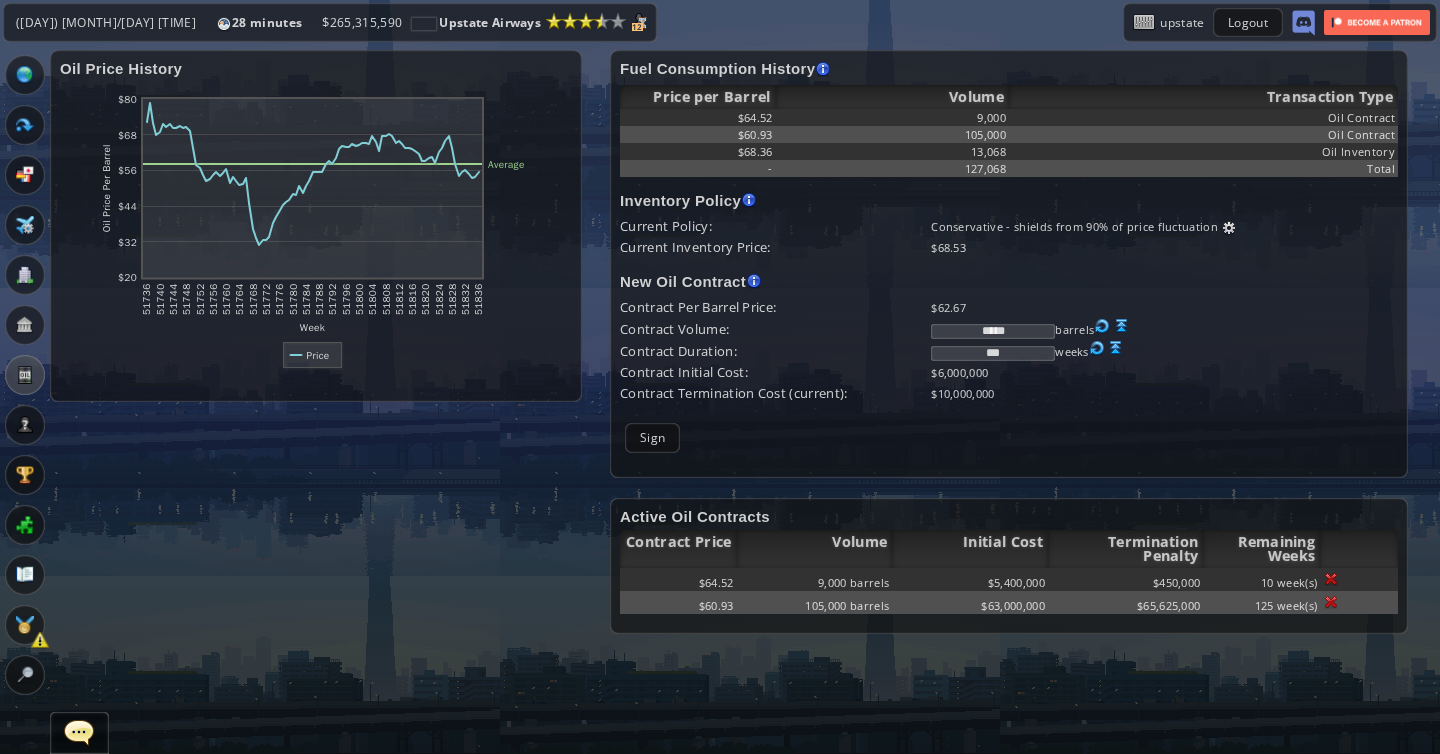 click on "*****" at bounding box center (993, 331) 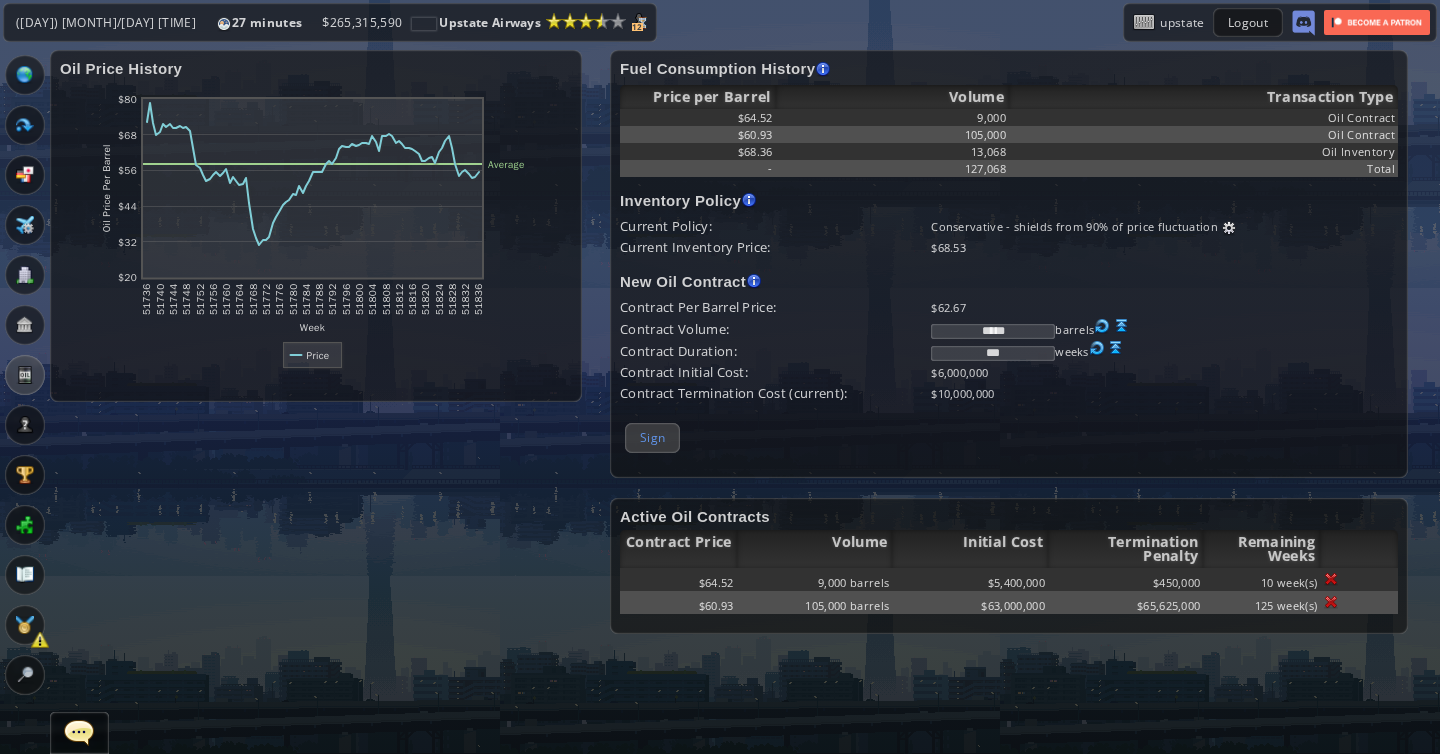 type on "*****" 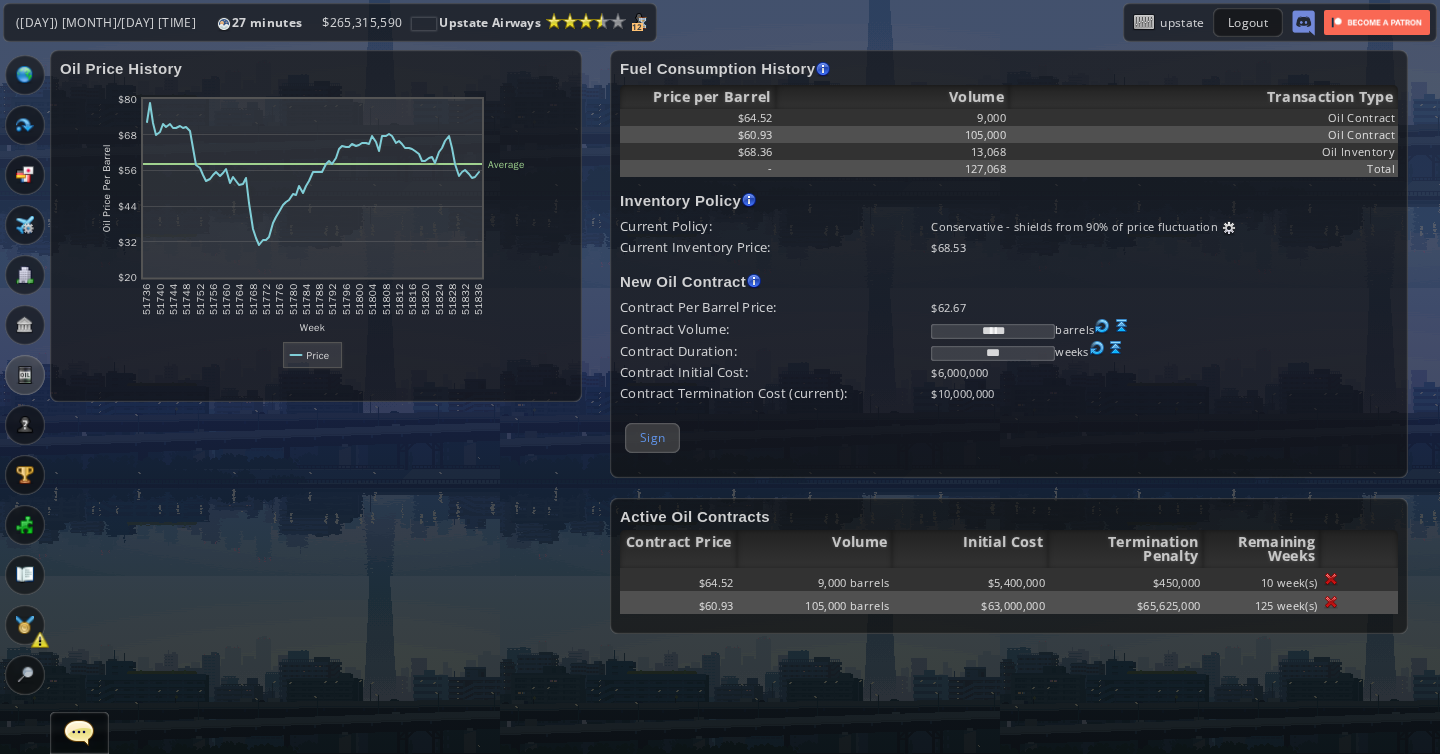 click on "Sign" at bounding box center [652, 437] 